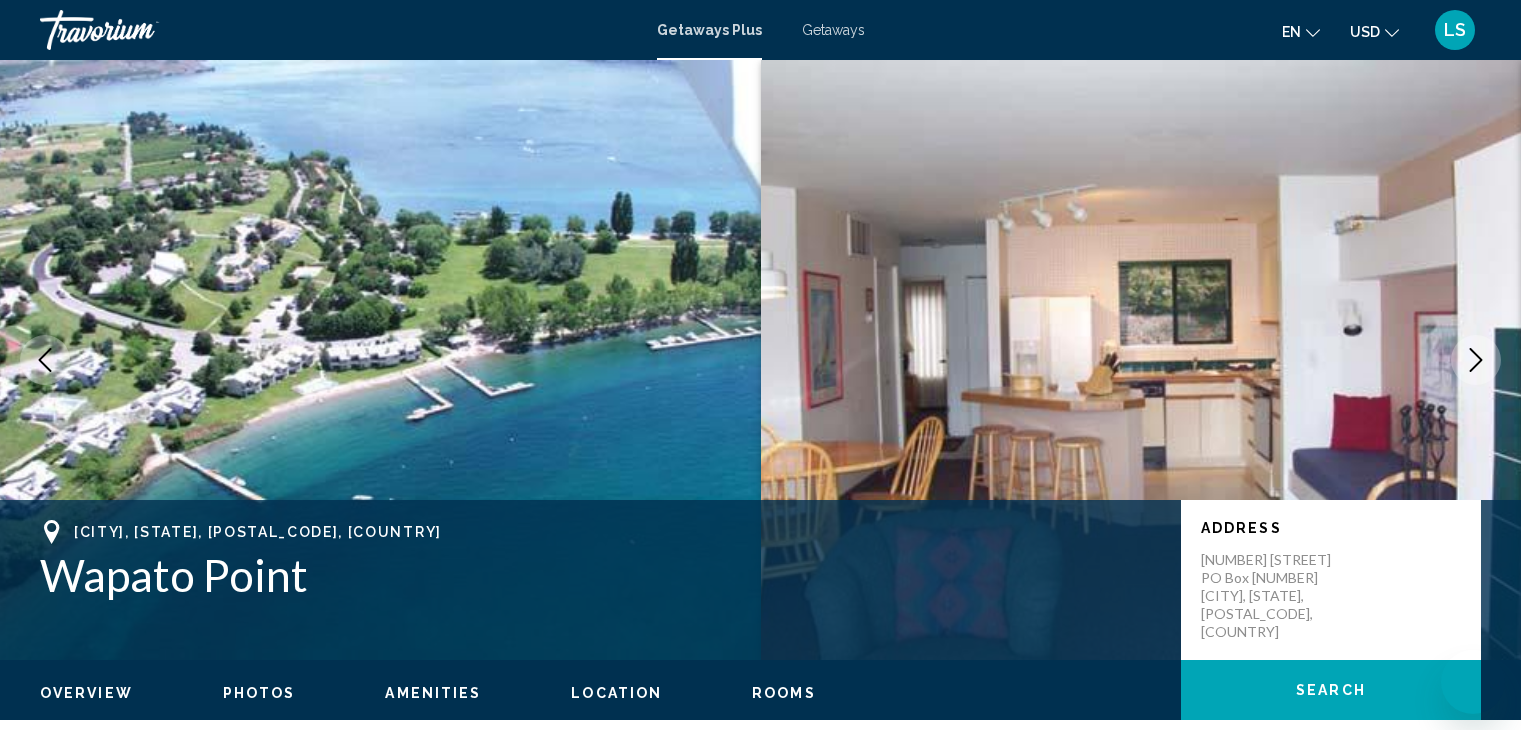 scroll, scrollTop: 0, scrollLeft: 0, axis: both 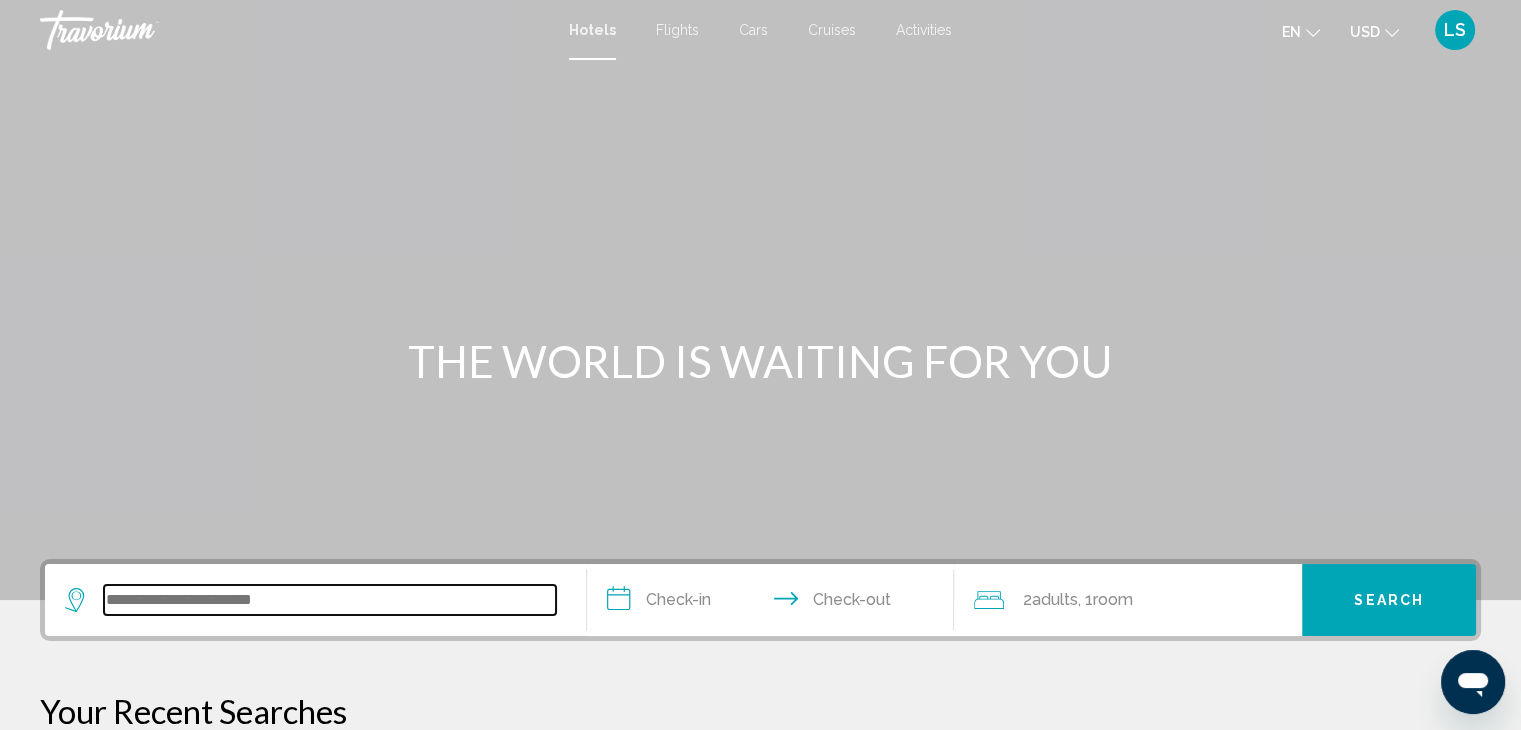 click at bounding box center [330, 600] 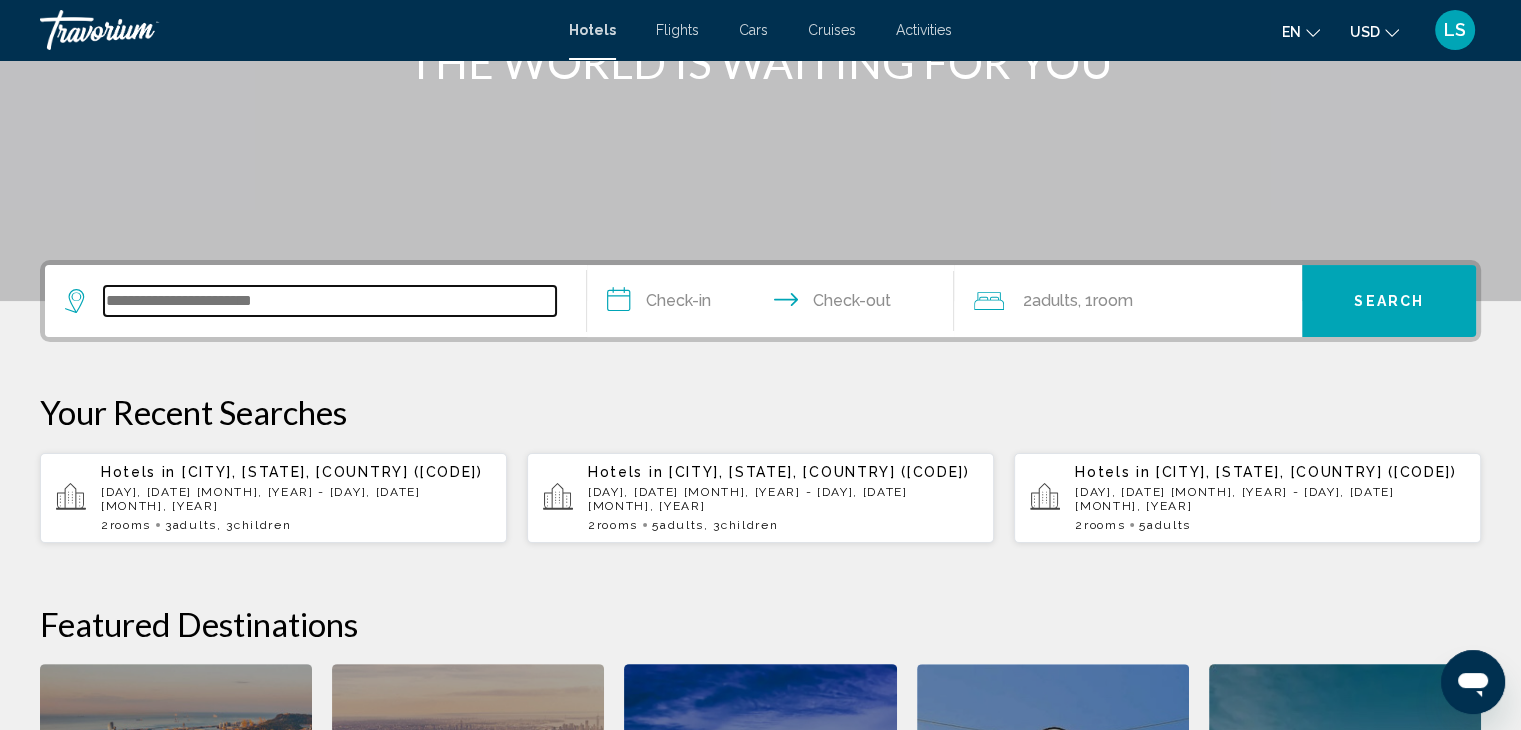 scroll, scrollTop: 493, scrollLeft: 0, axis: vertical 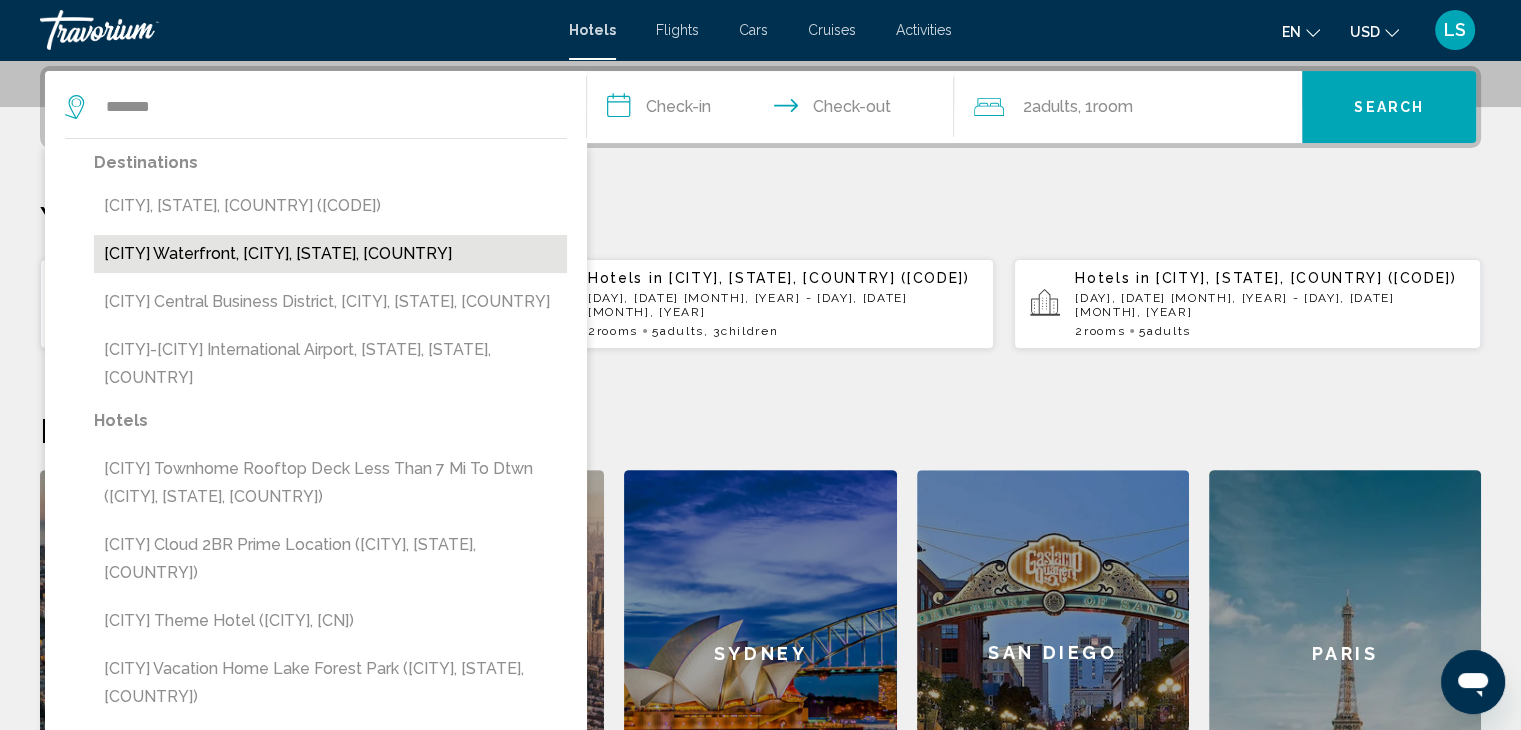 drag, startPoint x: 339, startPoint y: 343, endPoint x: 376, endPoint y: 252, distance: 98.23441 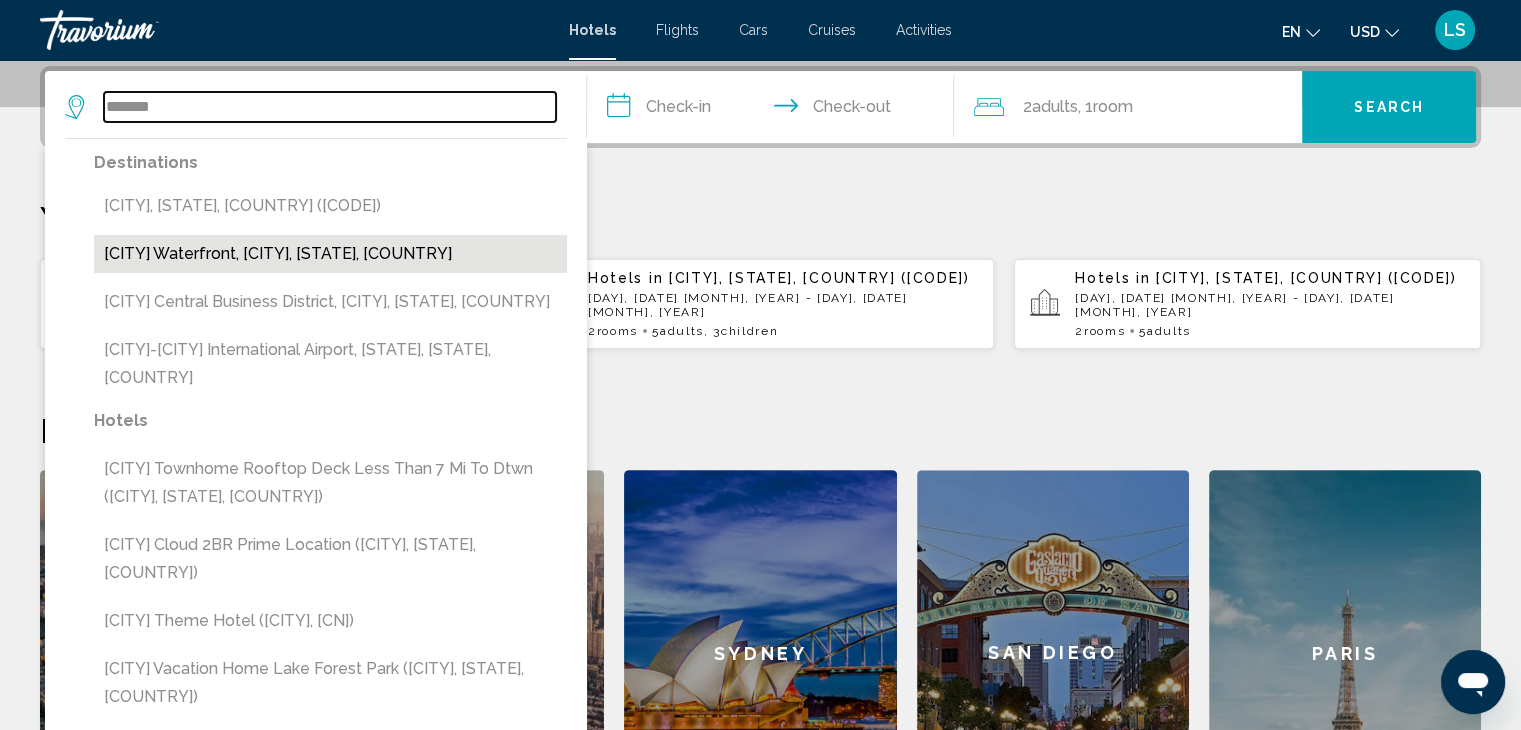 type on "**********" 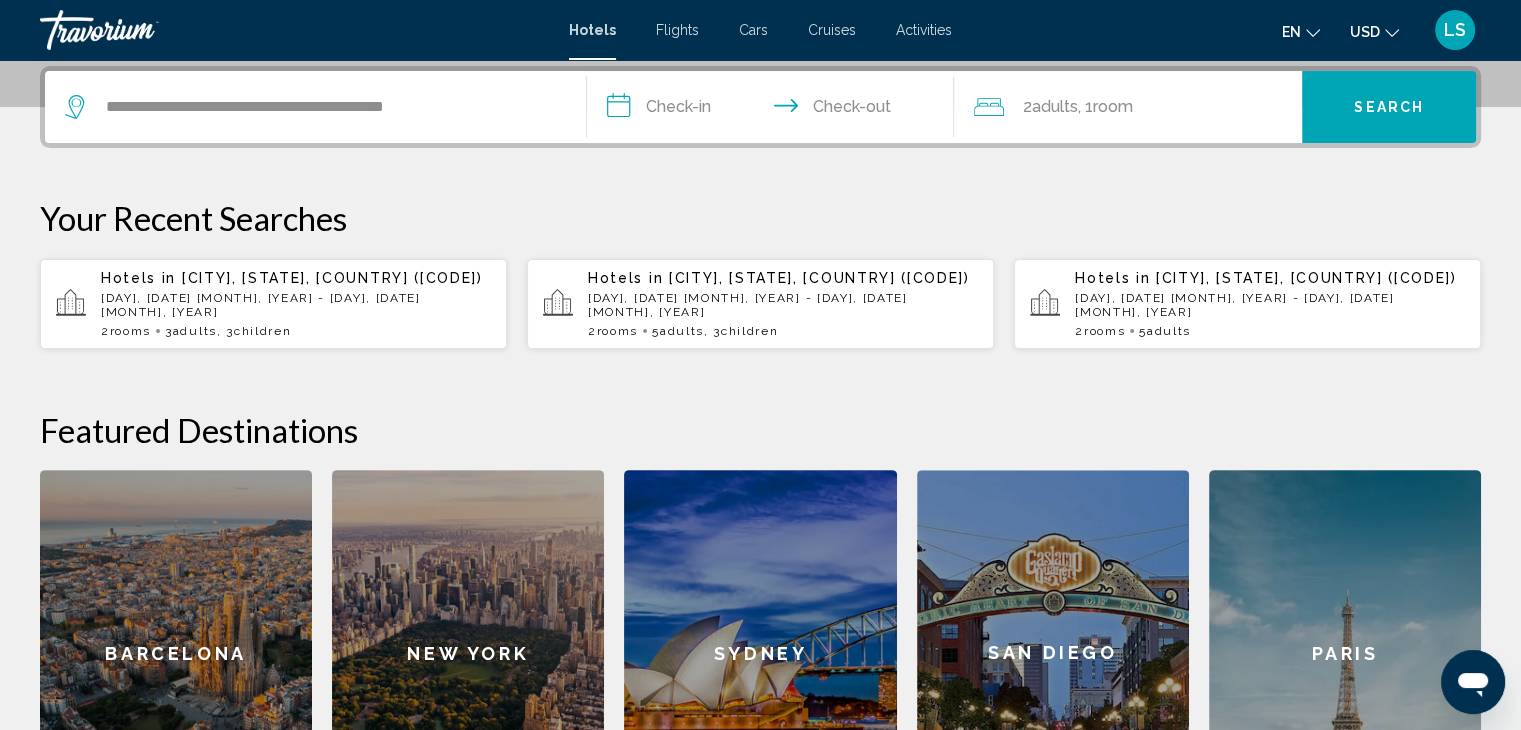 click on "**********" at bounding box center (775, 110) 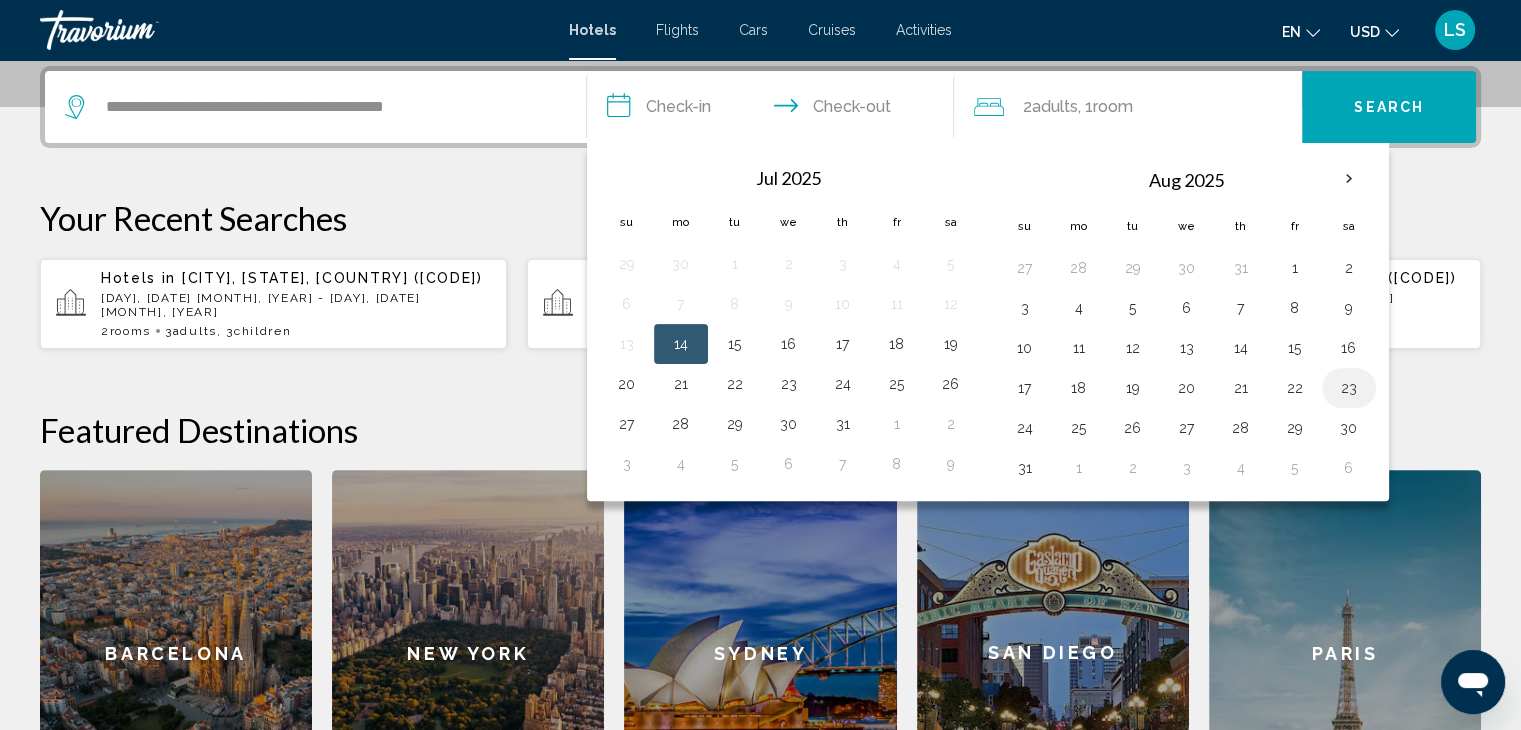 click on "23" at bounding box center (1349, 388) 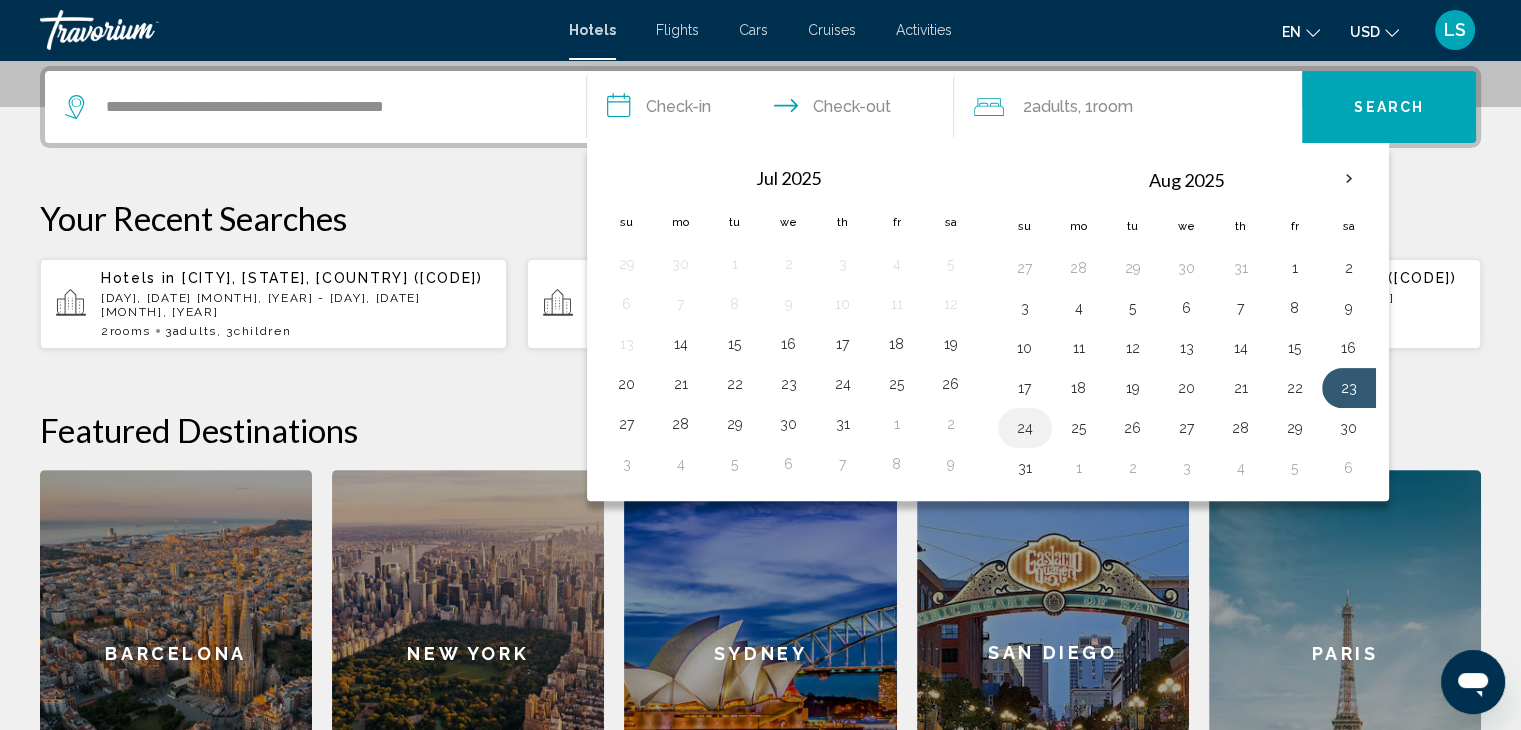 click on "24" at bounding box center [1025, 428] 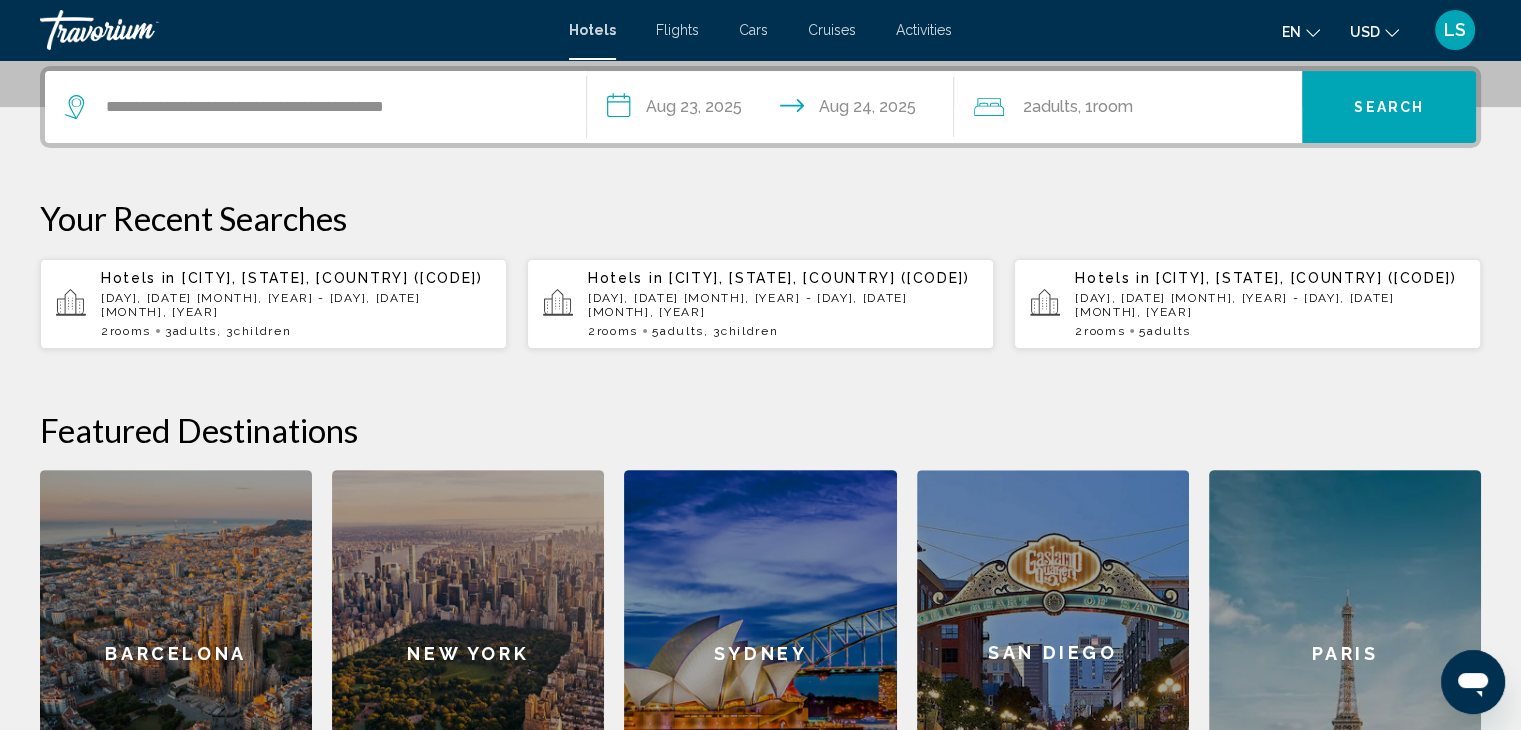 click on "Adults" 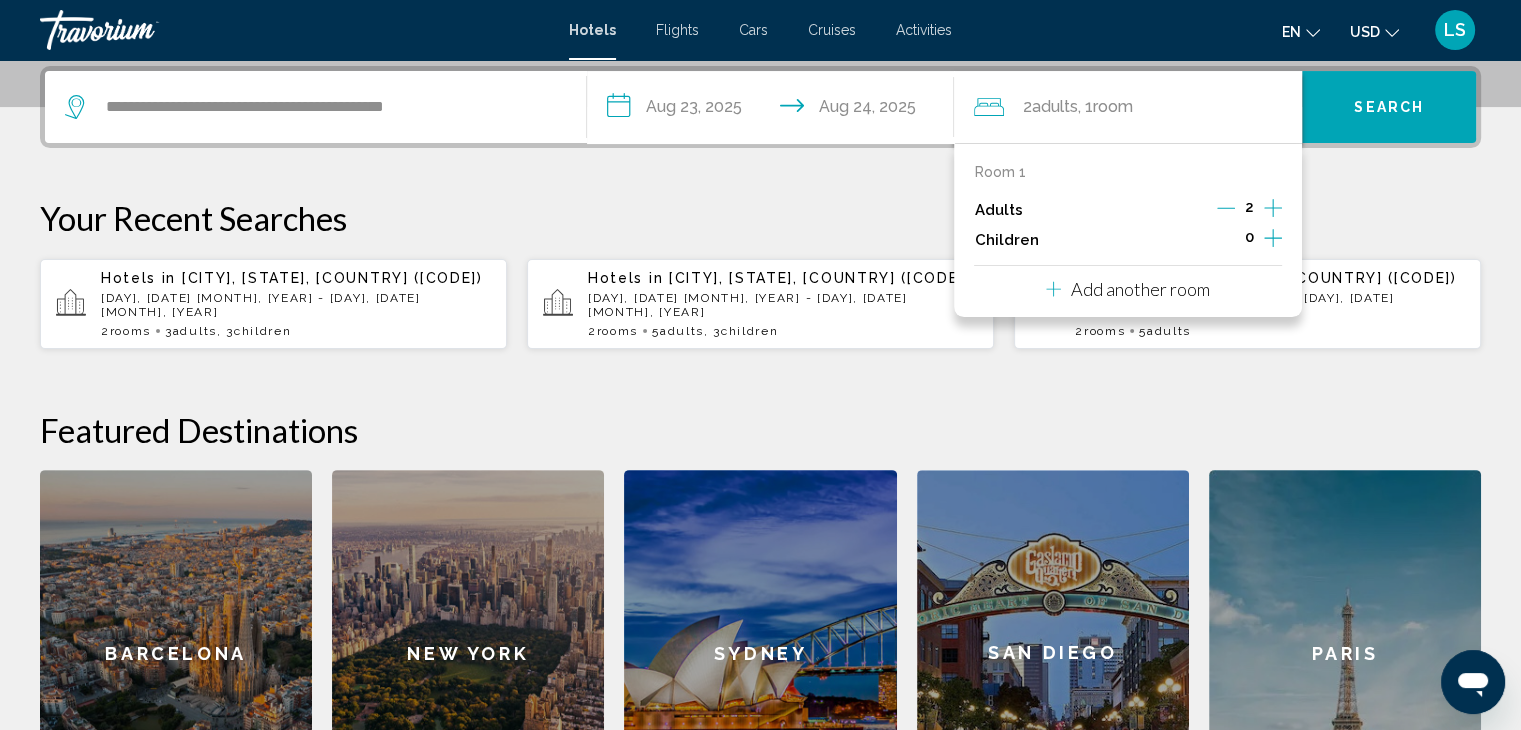 click 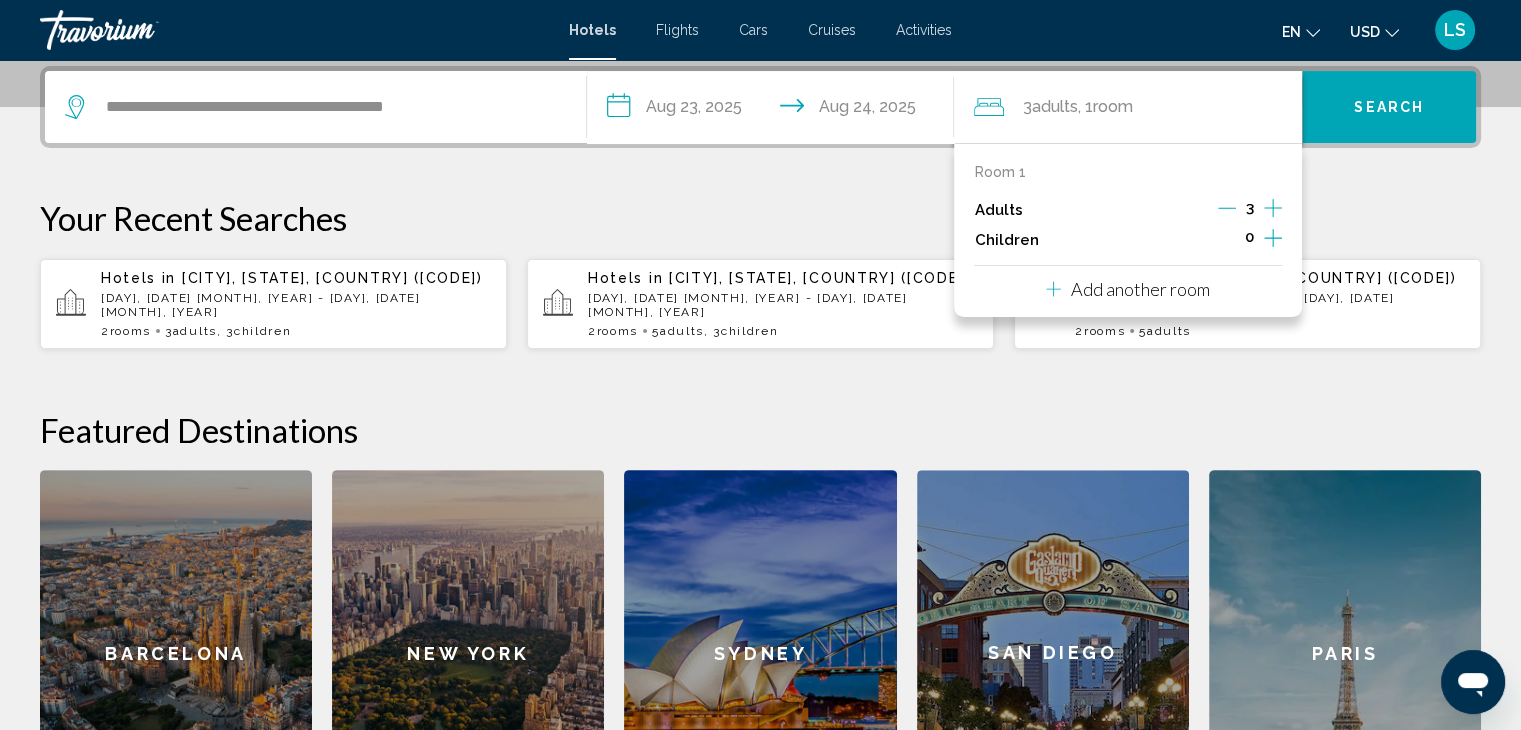 click 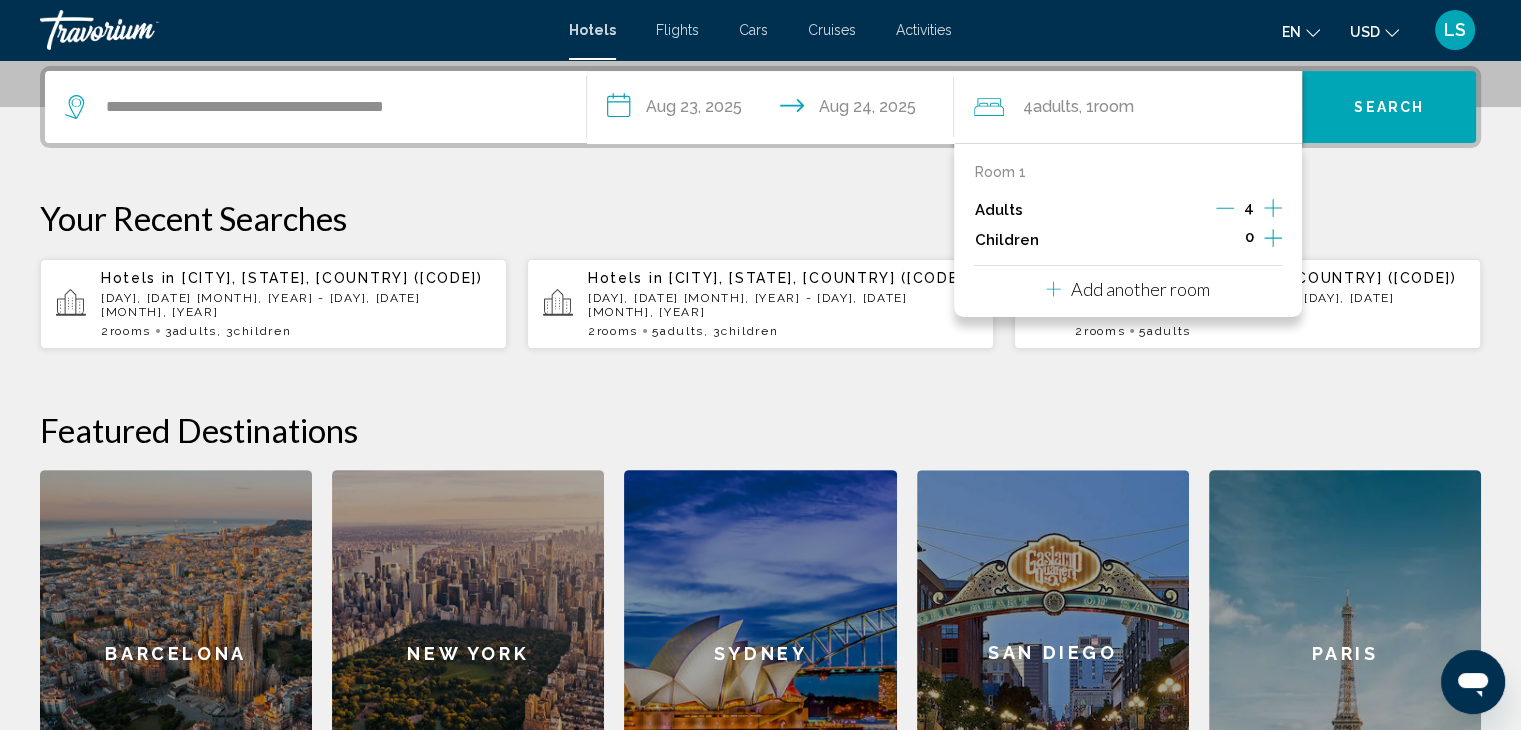 click 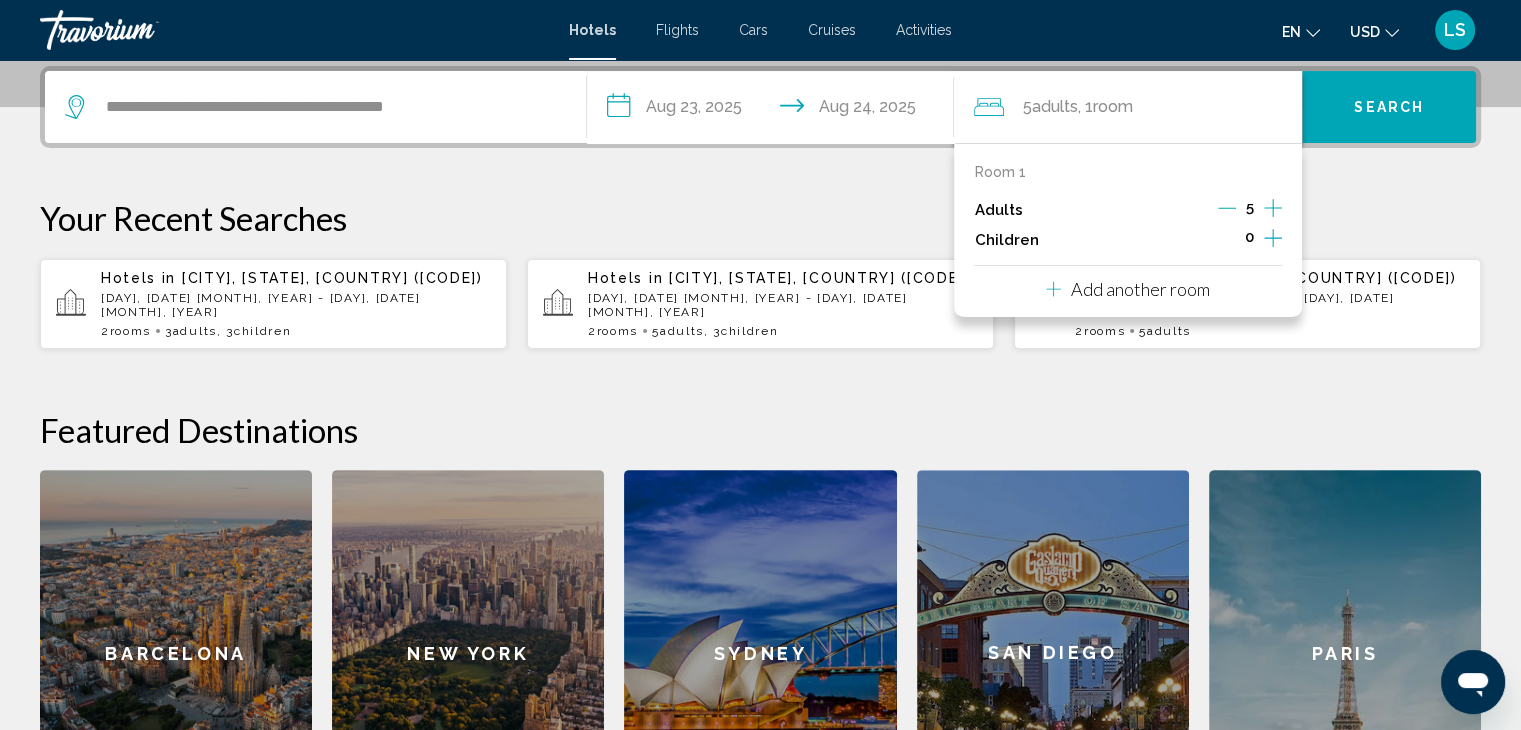 click 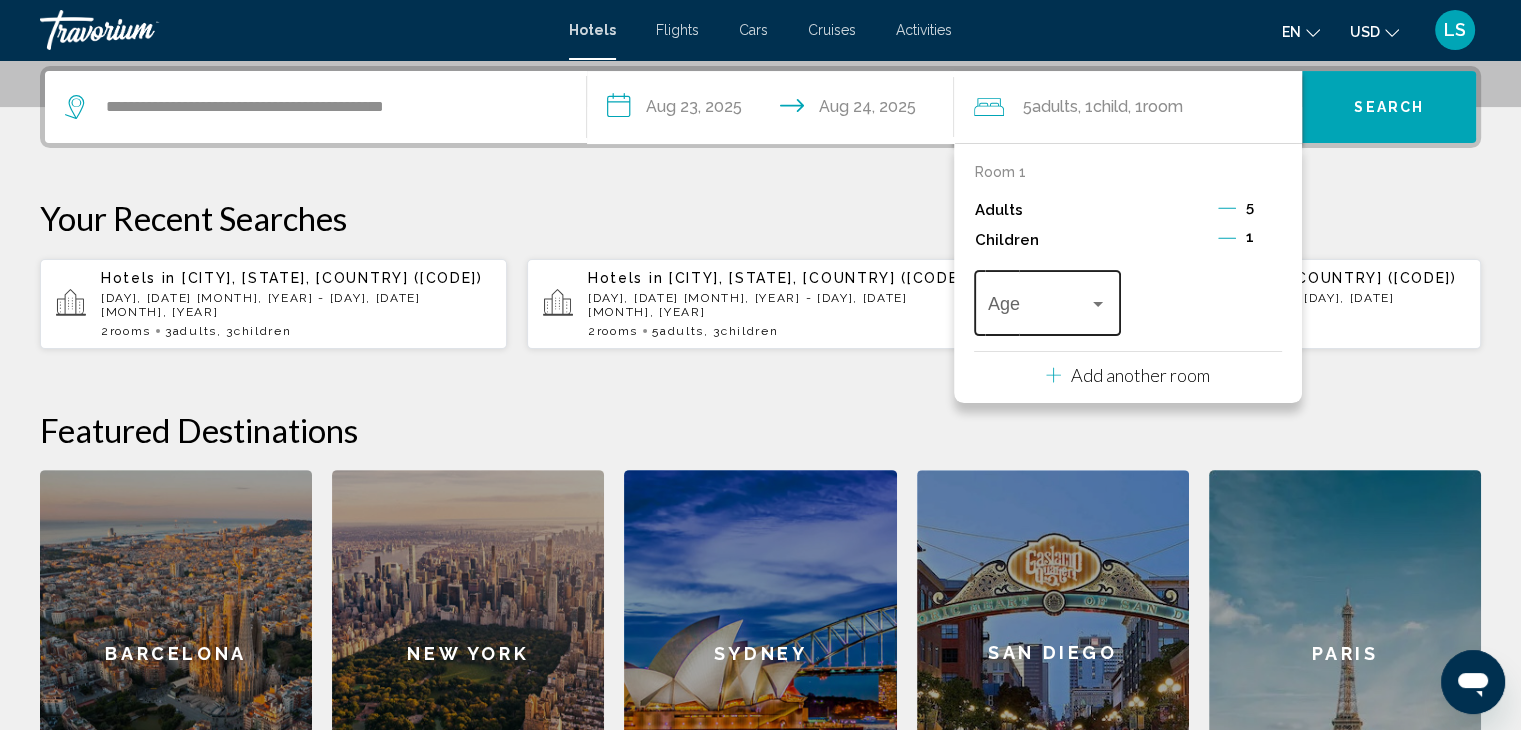 click at bounding box center (1038, 308) 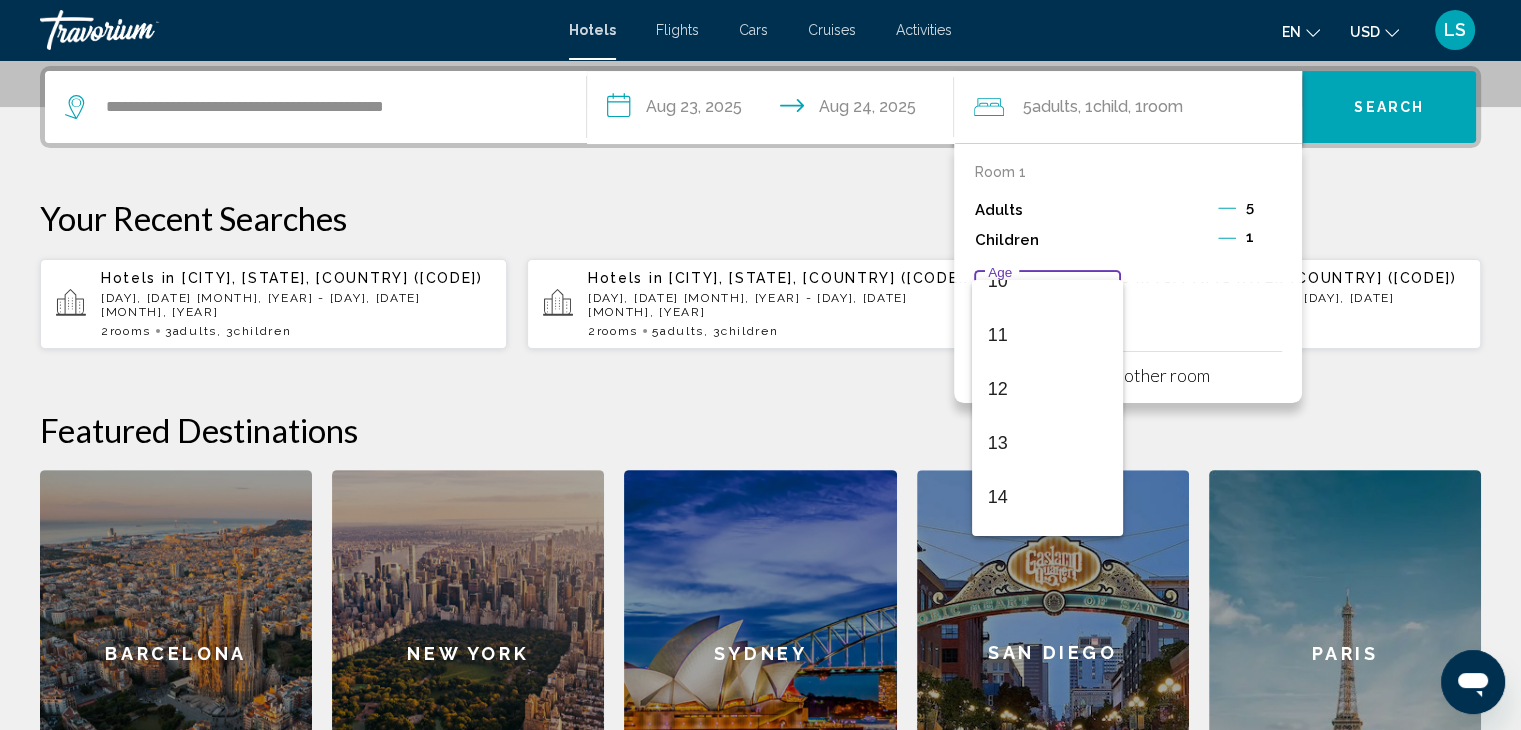 scroll, scrollTop: 410, scrollLeft: 0, axis: vertical 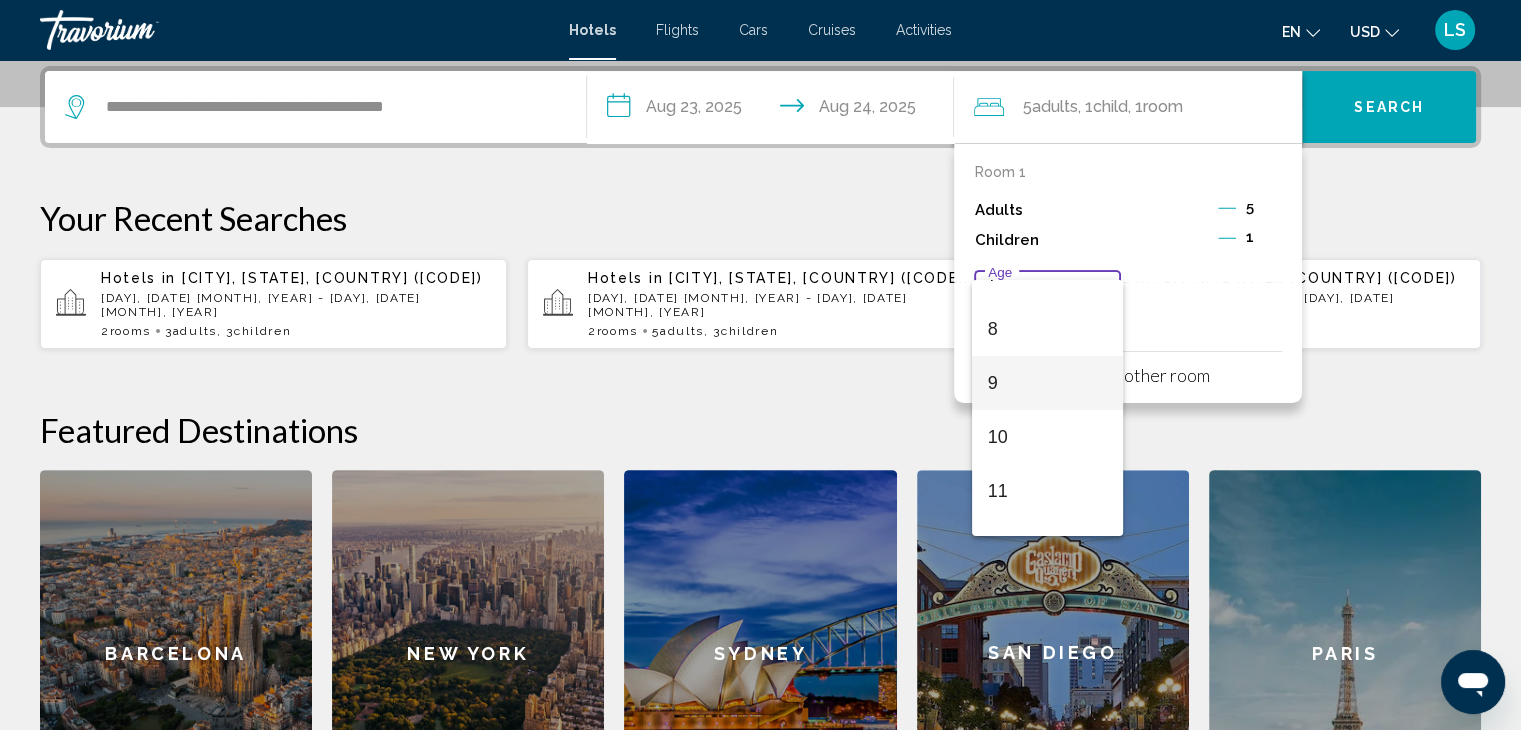 click on "9" at bounding box center [1047, 383] 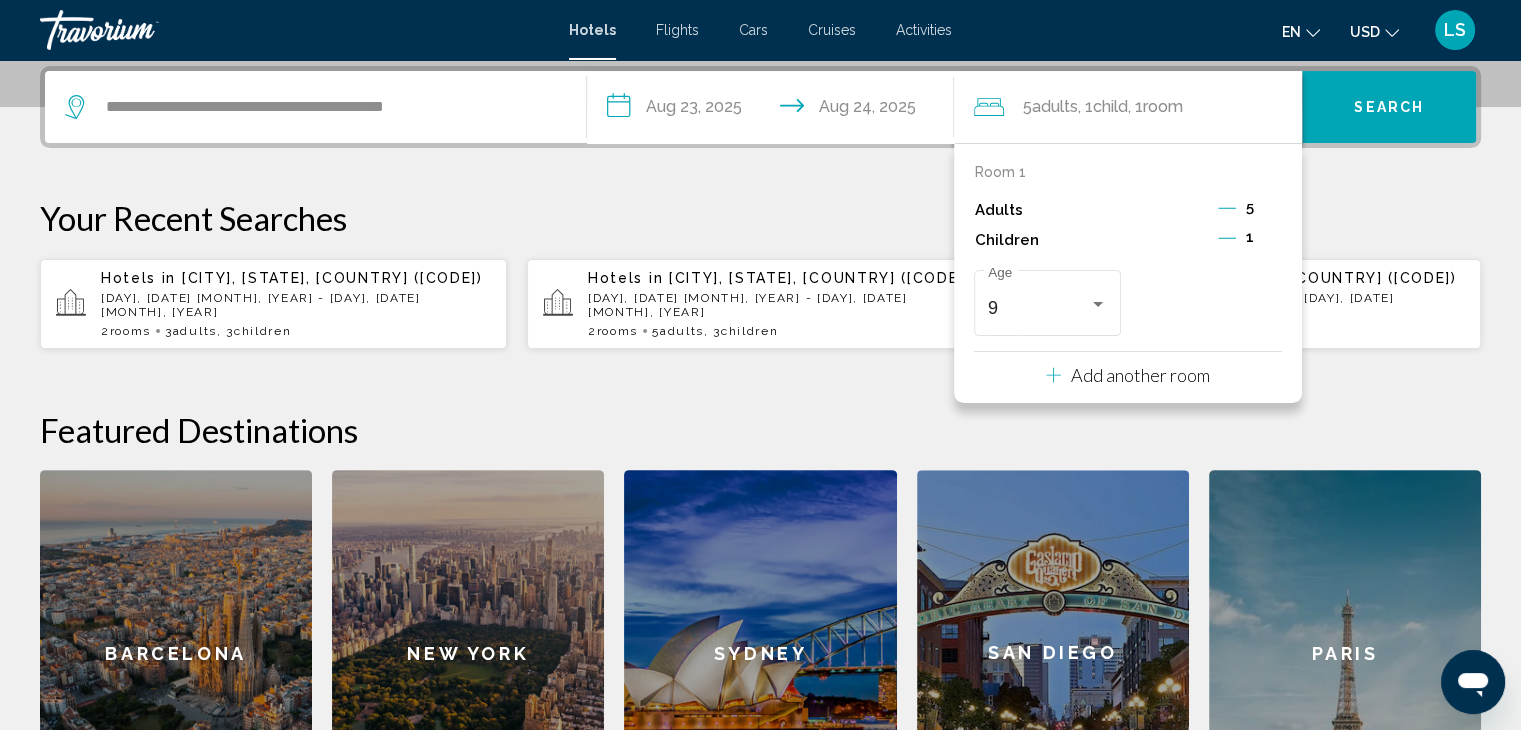 click 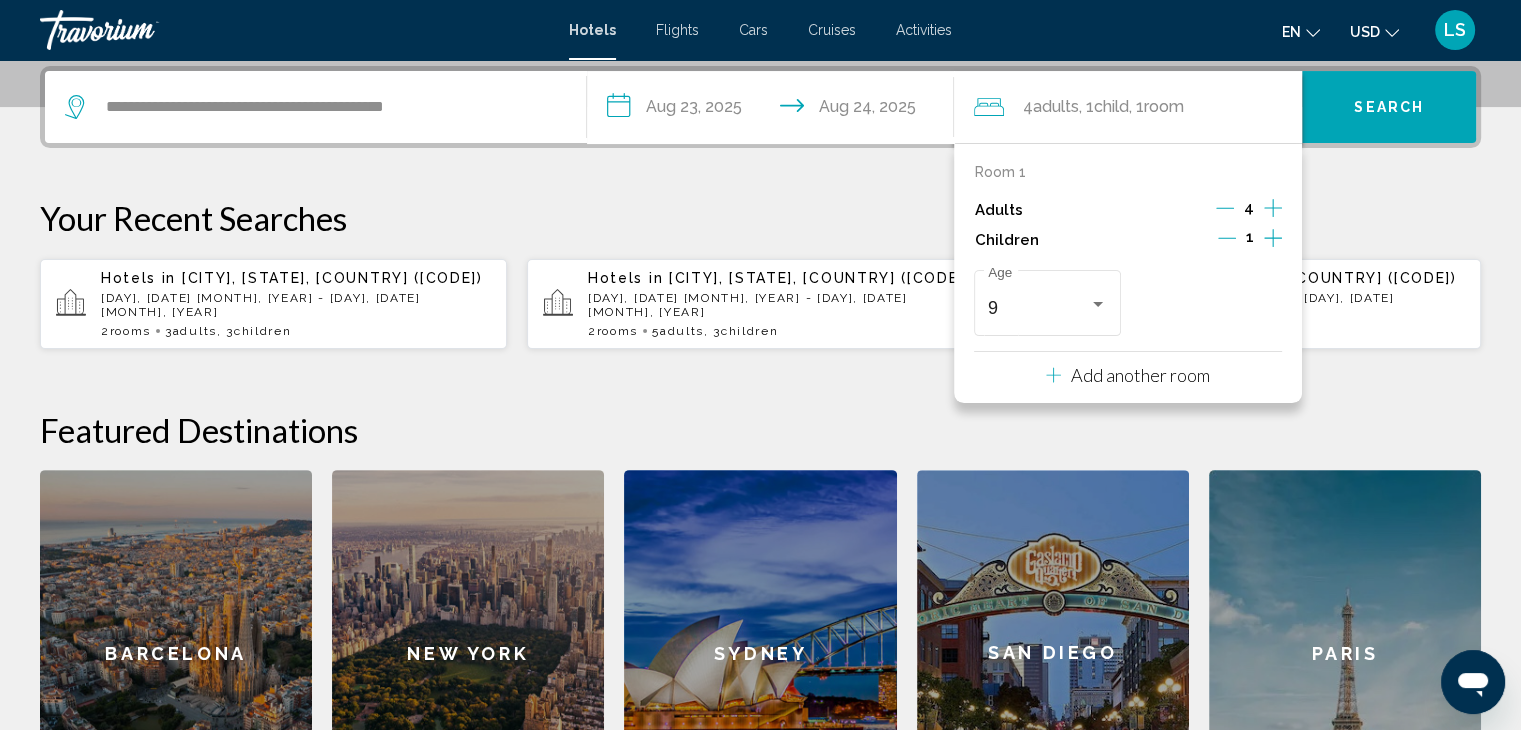 click 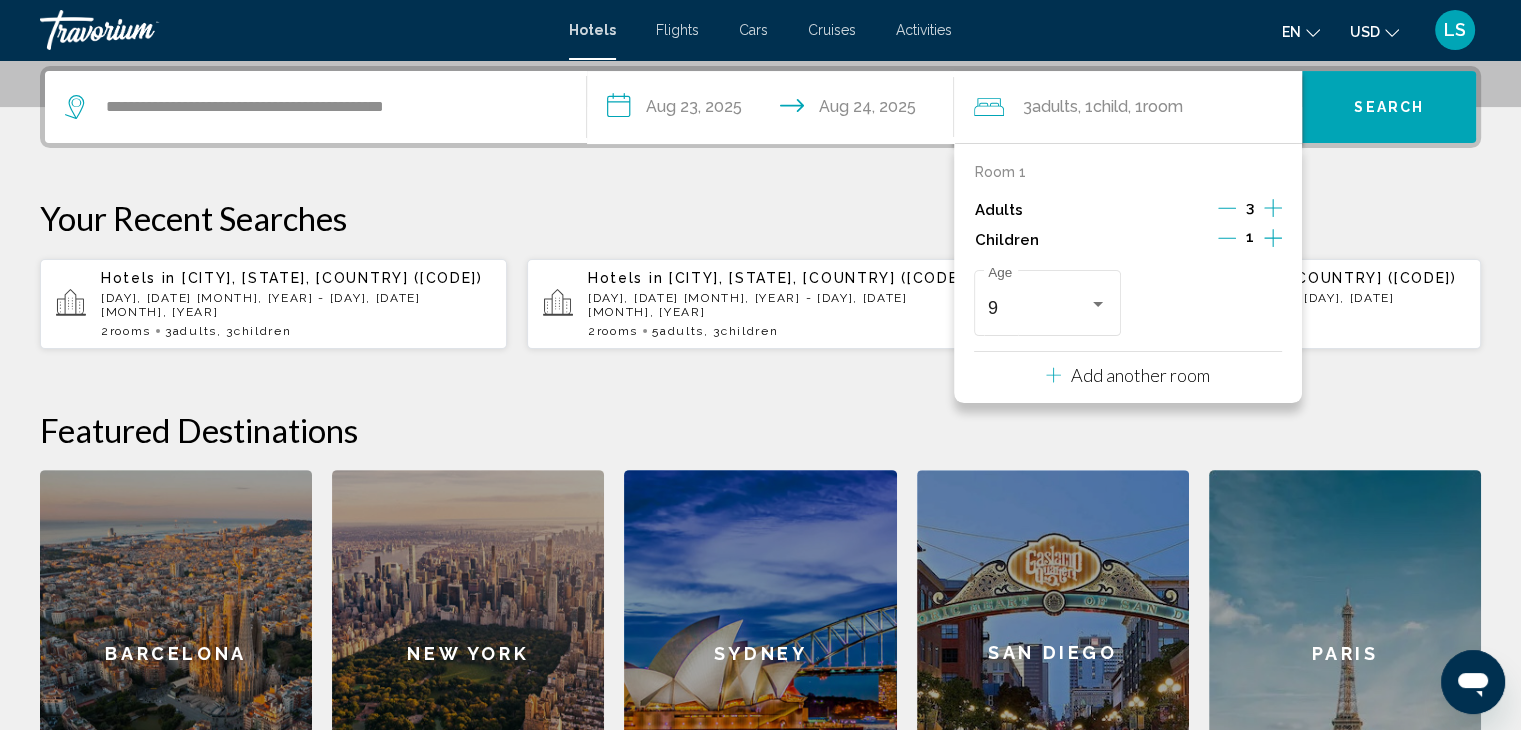 click 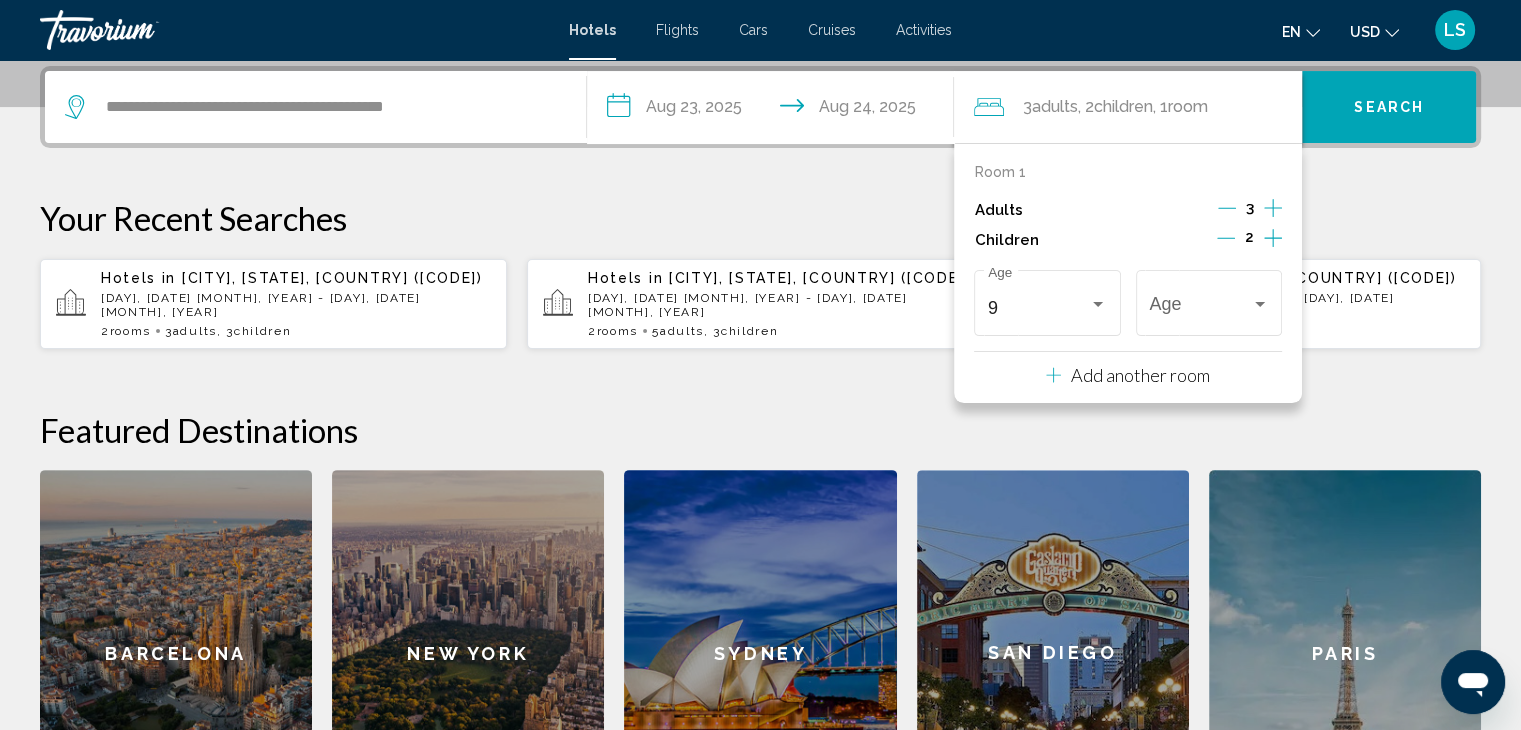 click 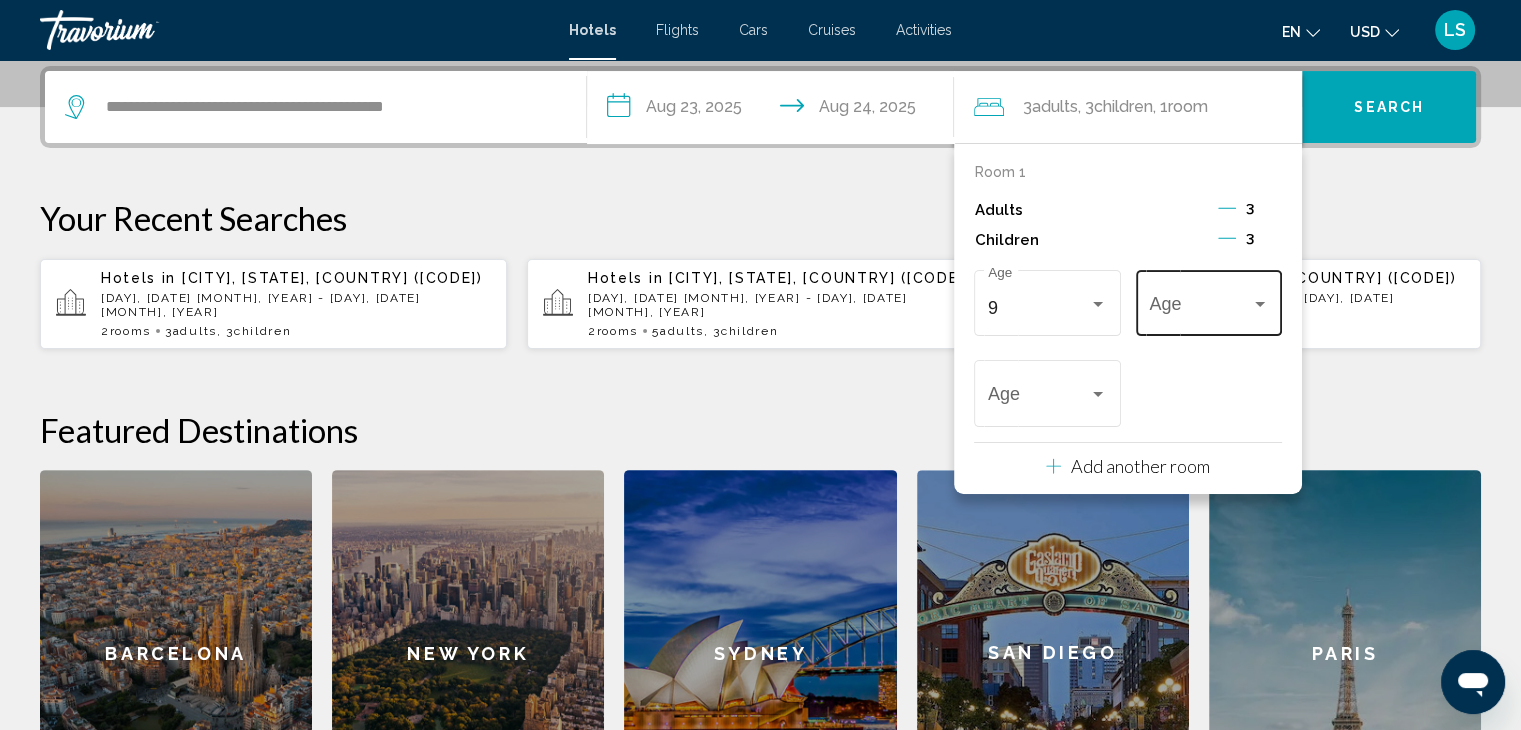 click at bounding box center (1199, 308) 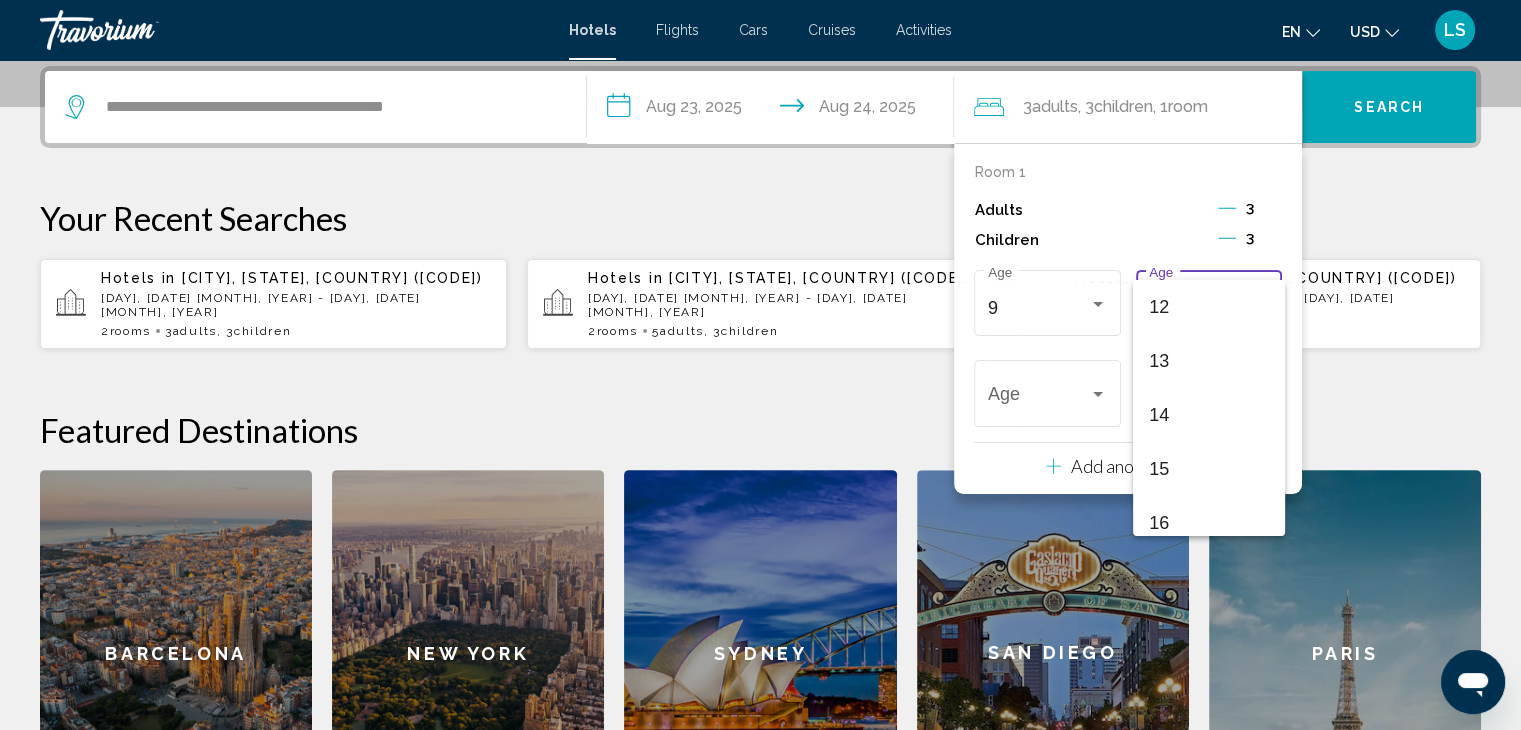 scroll, scrollTop: 658, scrollLeft: 0, axis: vertical 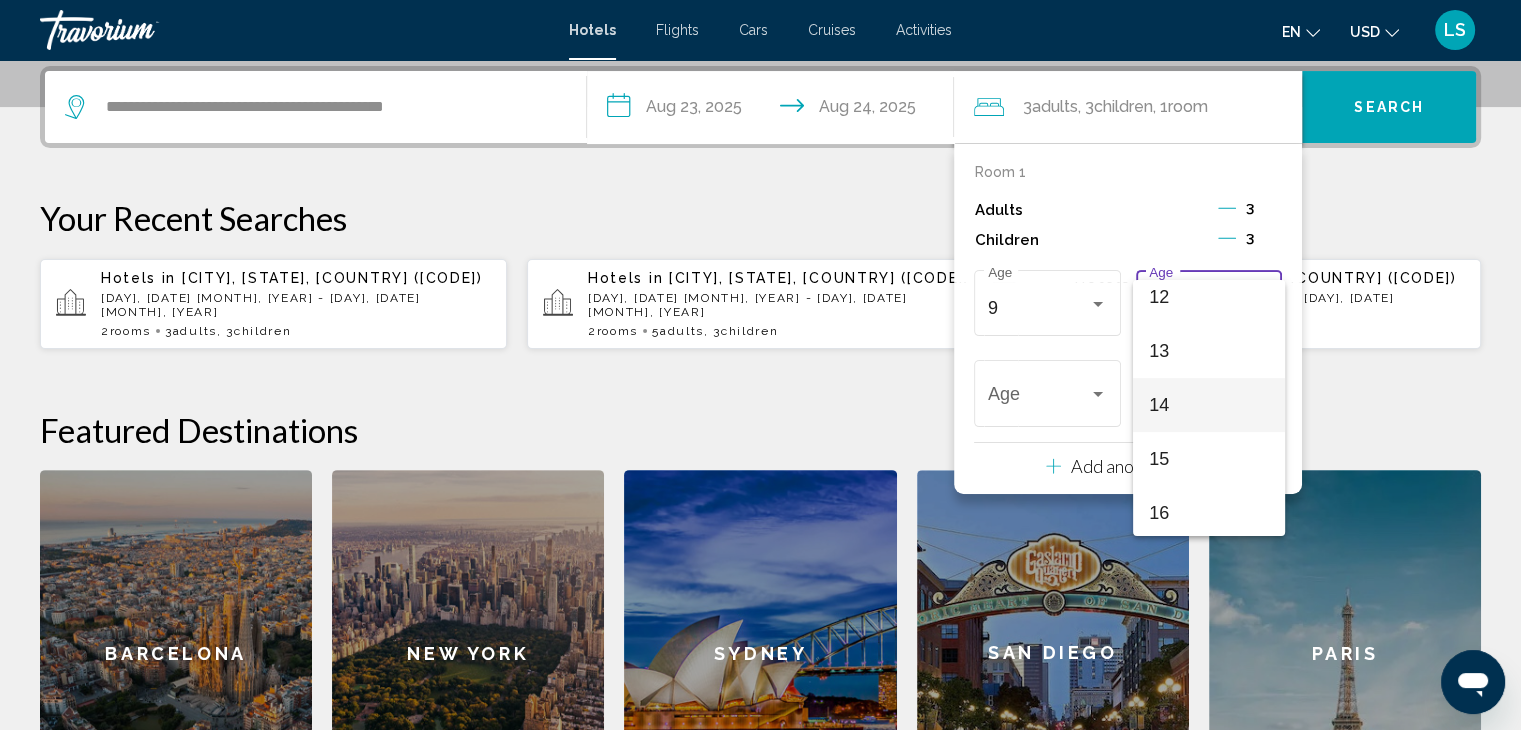 click on "14" at bounding box center [1208, 405] 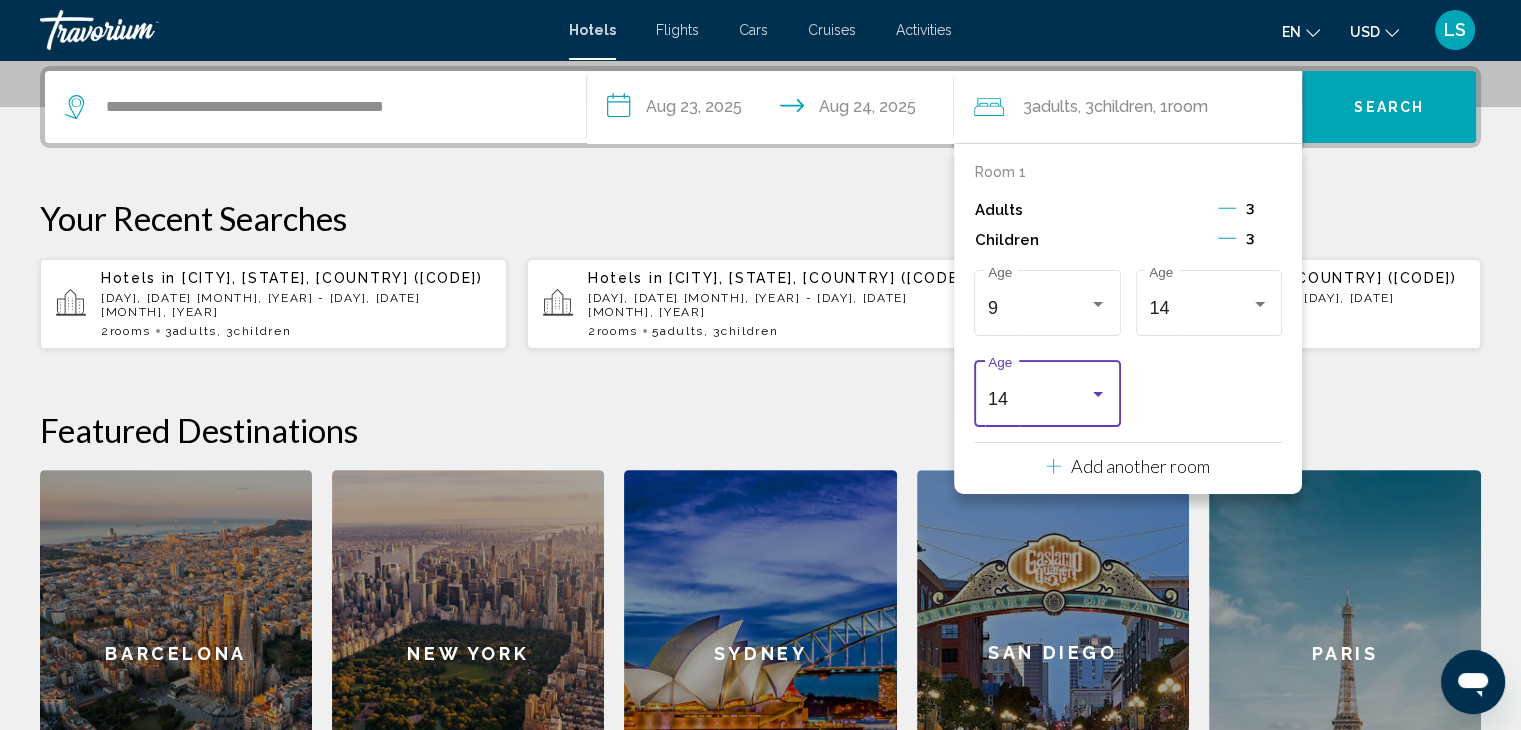 click at bounding box center (1098, 395) 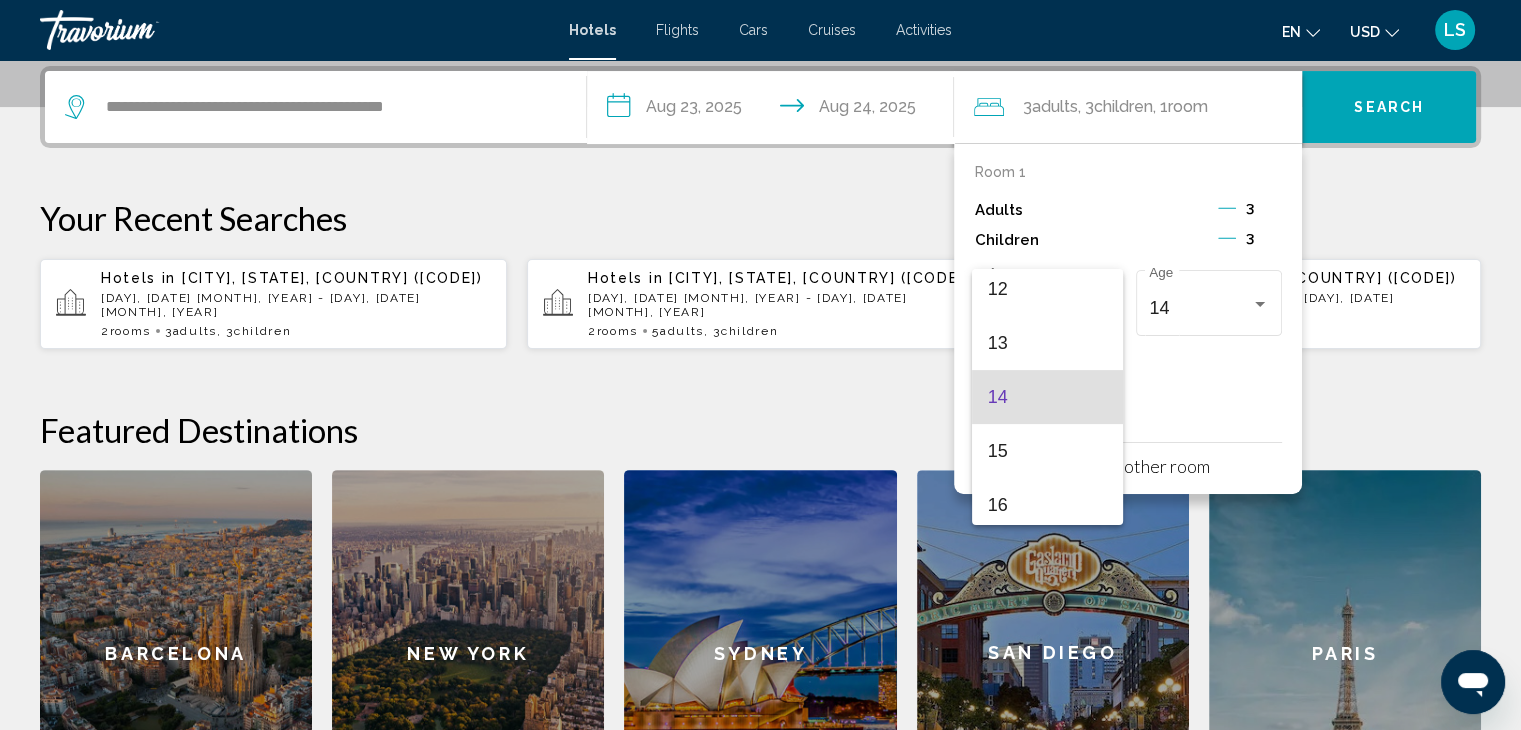 scroll, scrollTop: 716, scrollLeft: 0, axis: vertical 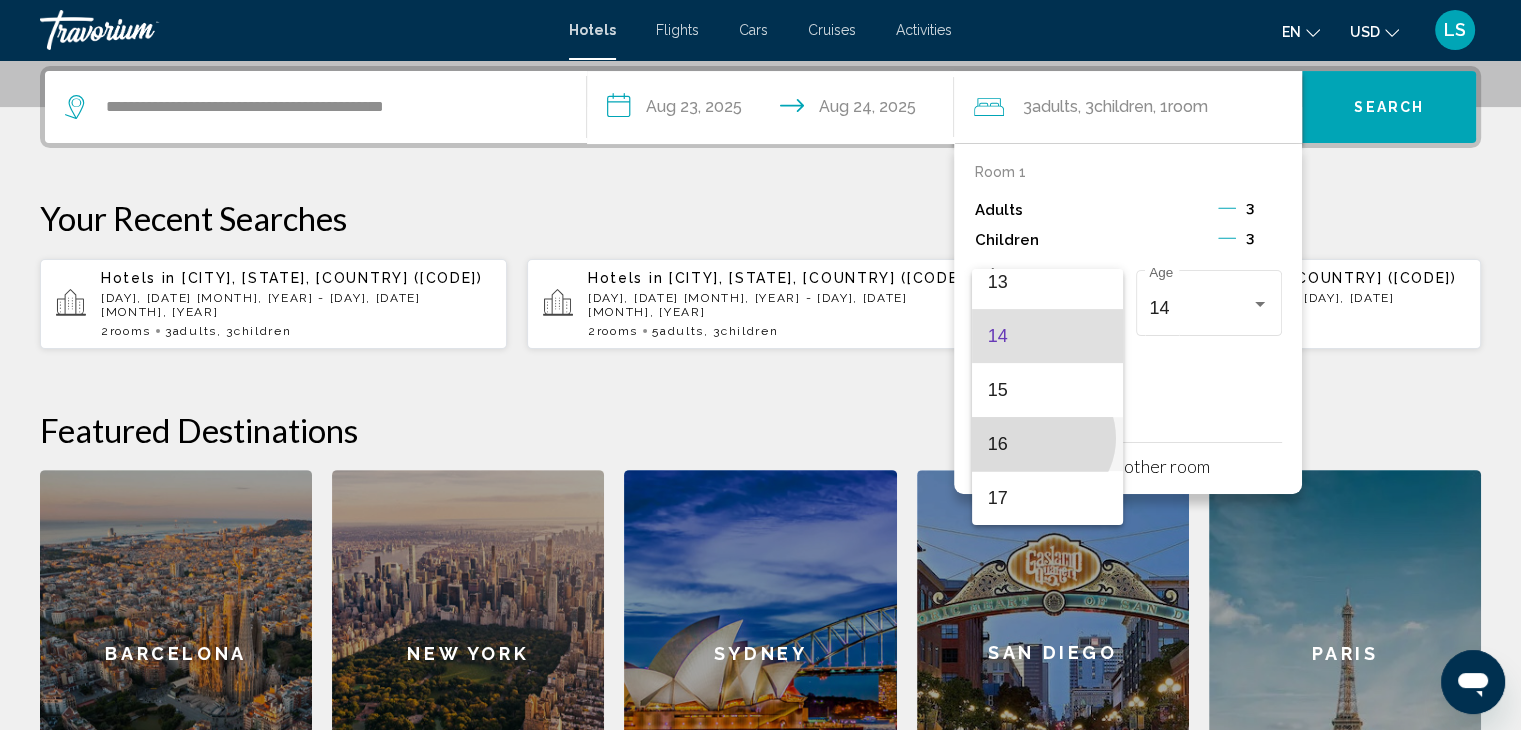 click on "16" at bounding box center (1047, 444) 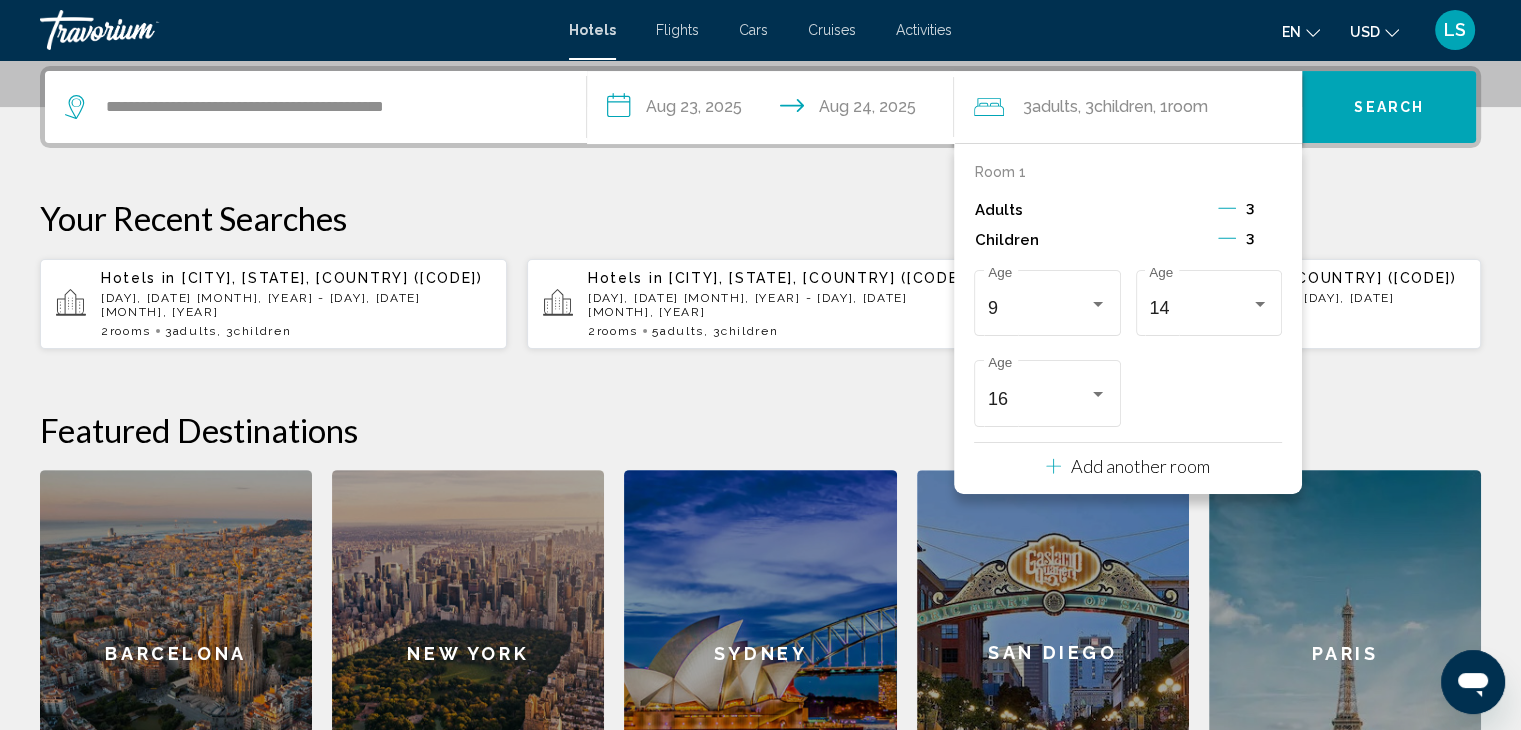 click on "**********" at bounding box center [760, 451] 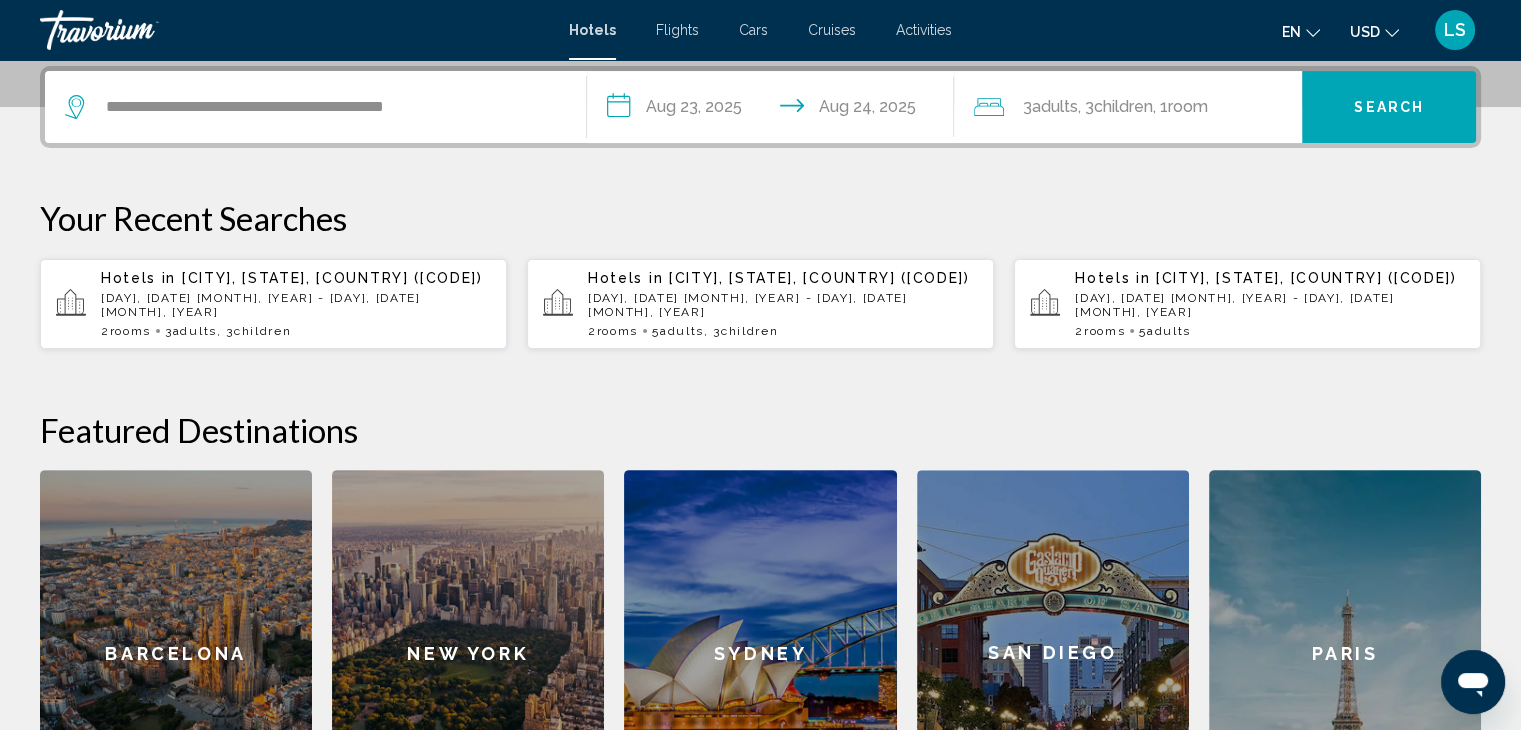 click on "Search" at bounding box center (1389, 108) 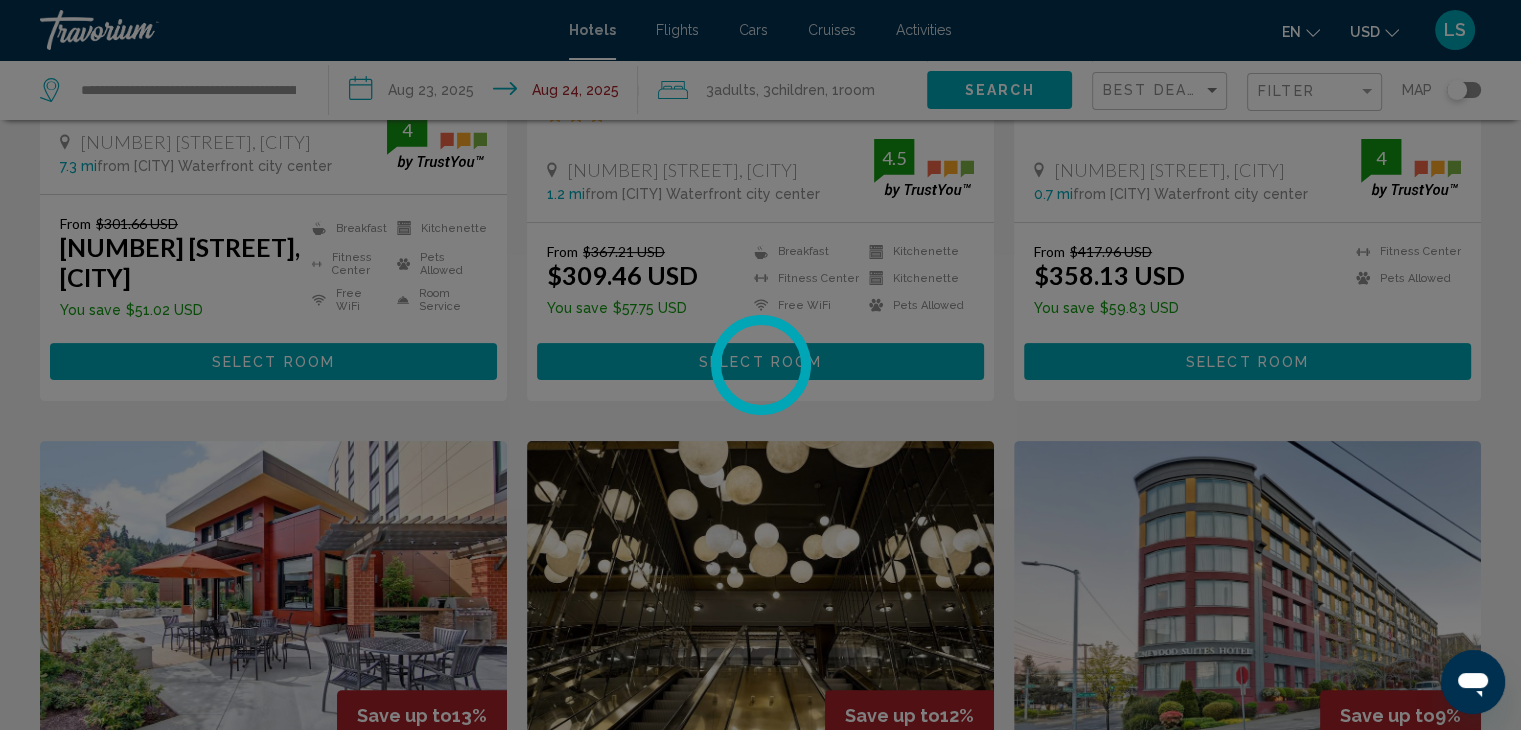scroll, scrollTop: 0, scrollLeft: 0, axis: both 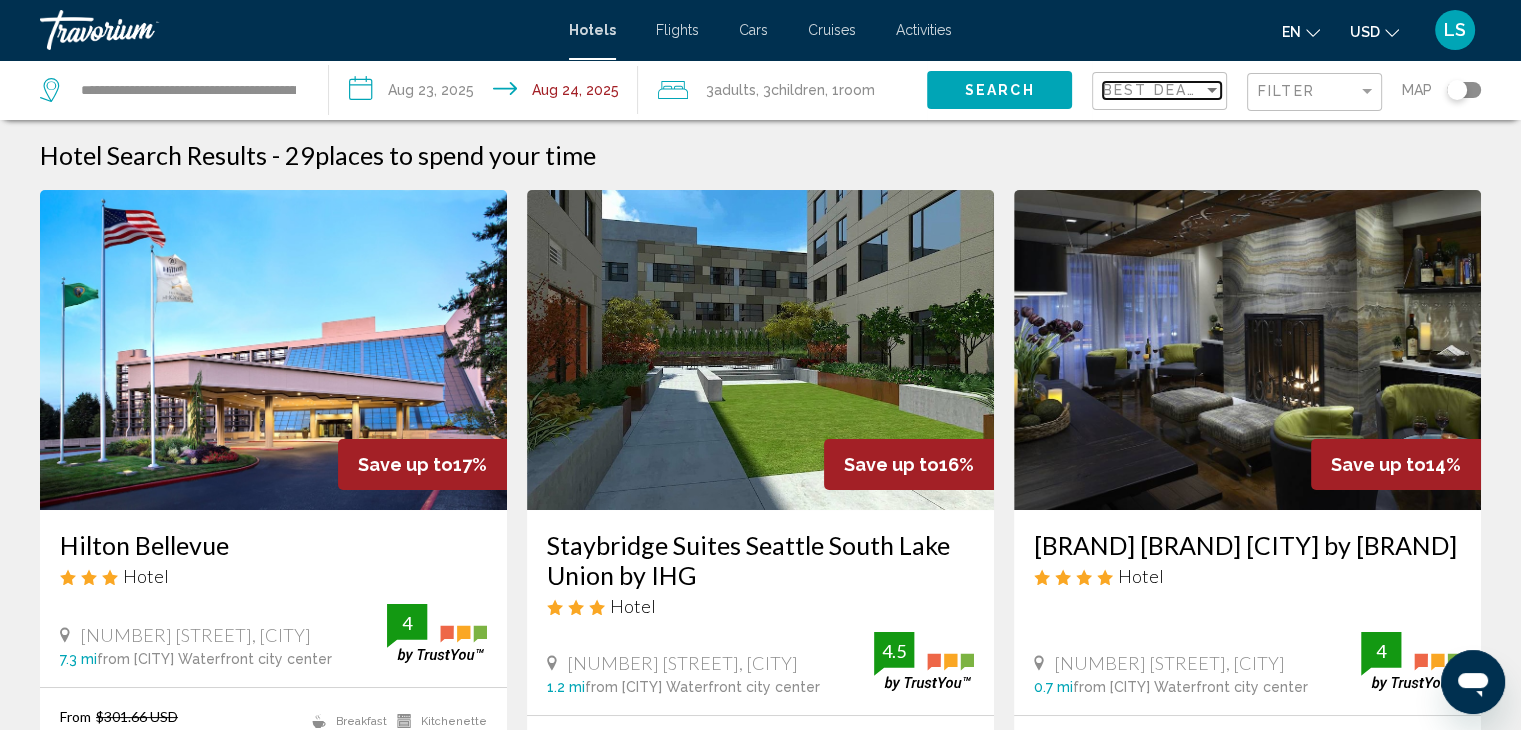 click on "Best Deals" at bounding box center [1155, 90] 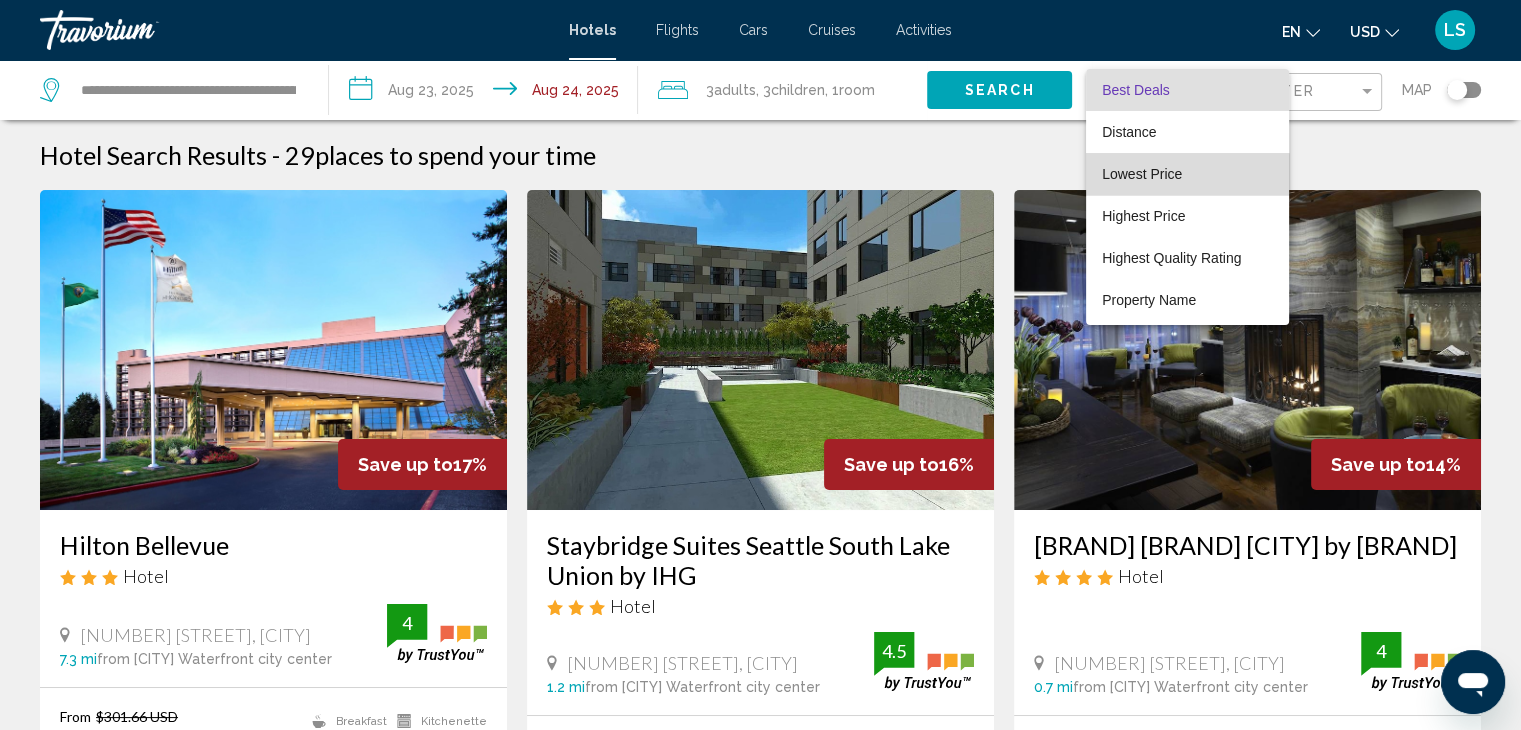 click on "Lowest Price" at bounding box center (1142, 174) 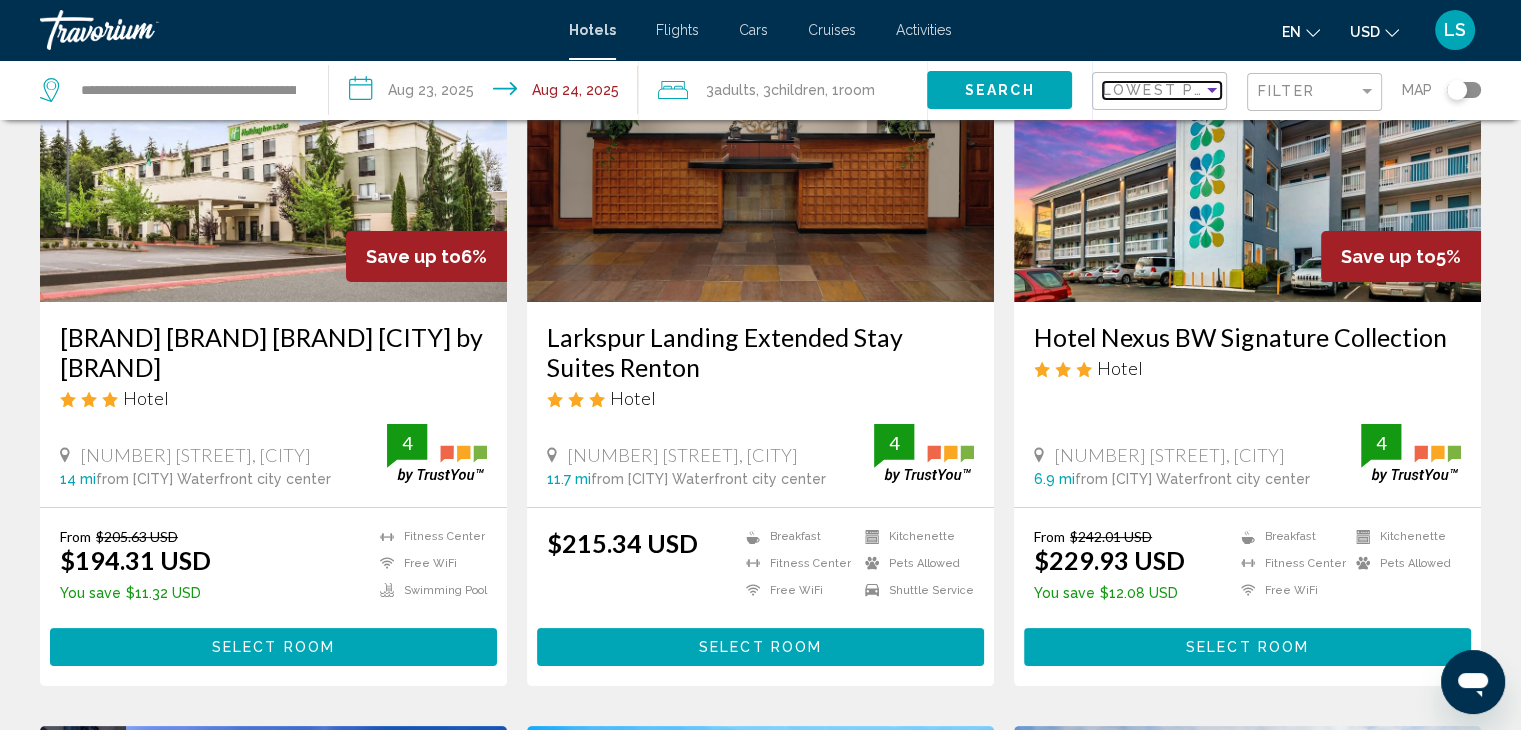 scroll, scrollTop: 204, scrollLeft: 0, axis: vertical 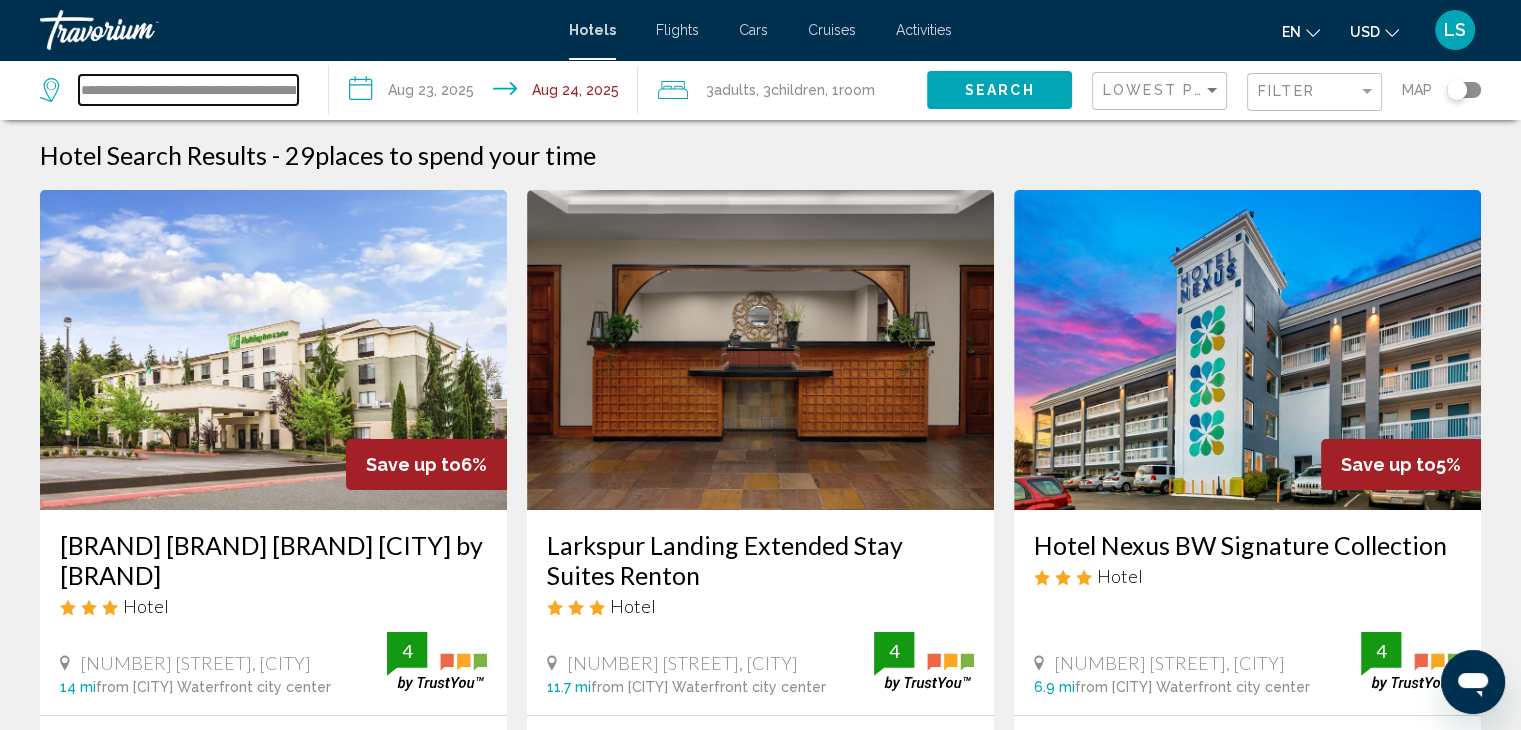 click on "**********" at bounding box center (188, 90) 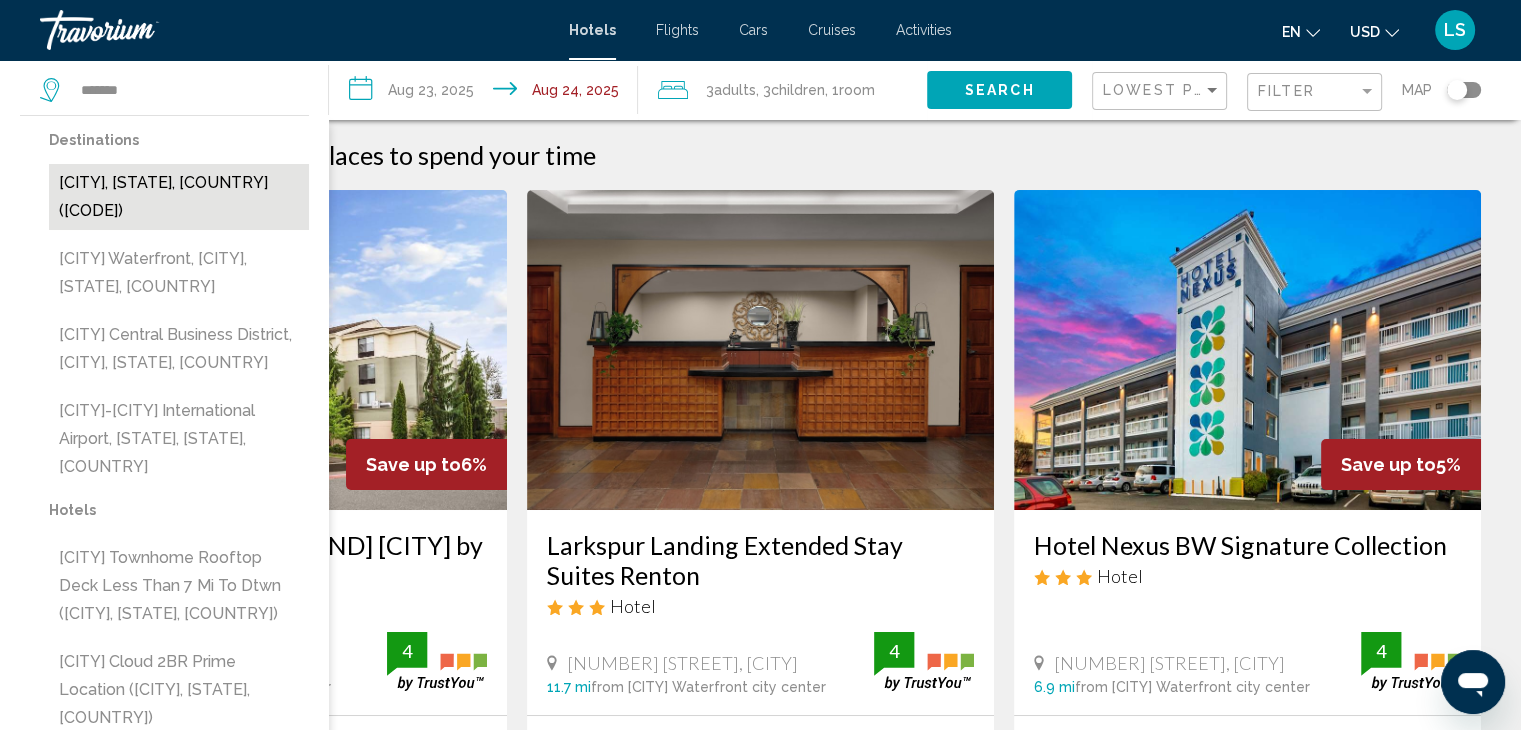 click on "Seattle, WA, United States (SEA)" at bounding box center (179, 197) 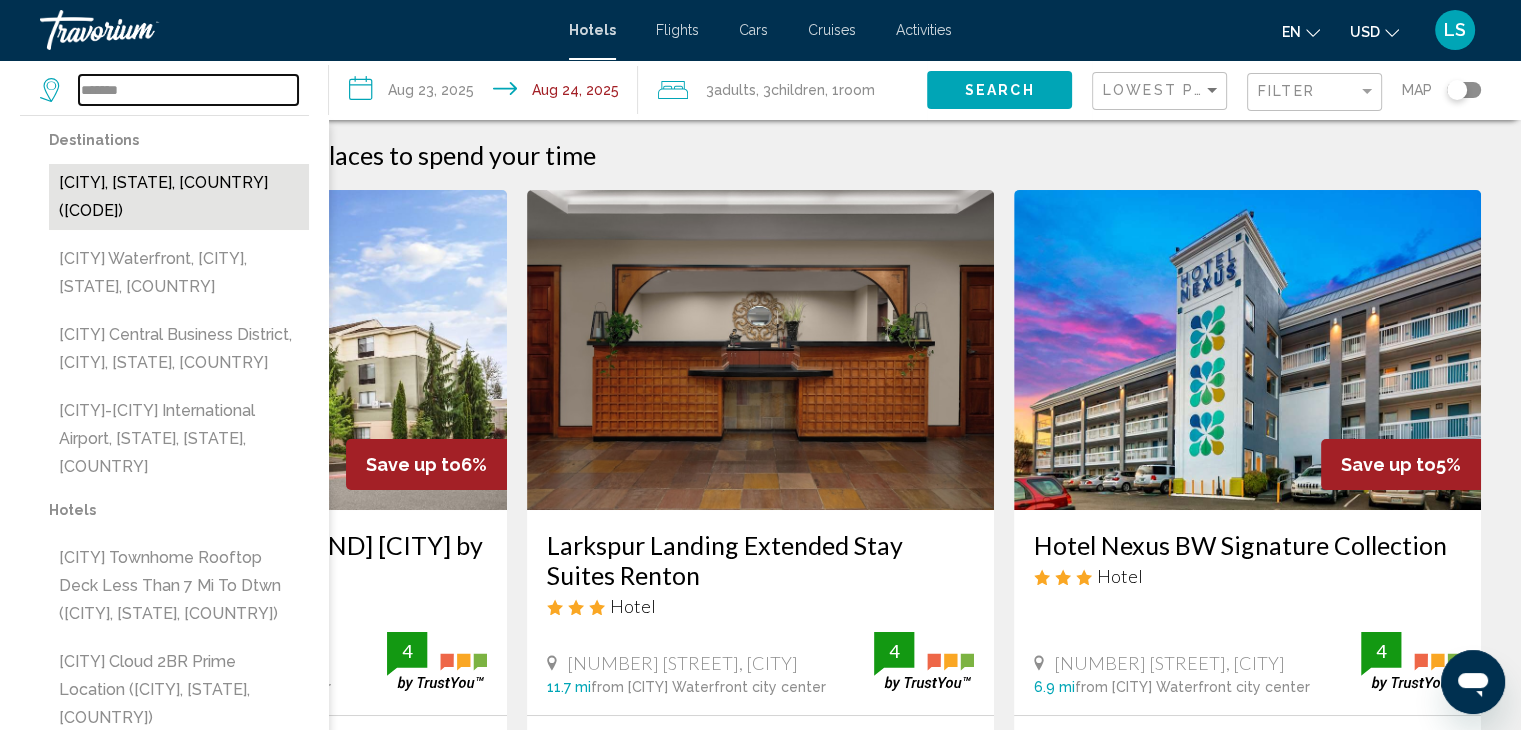 type on "**********" 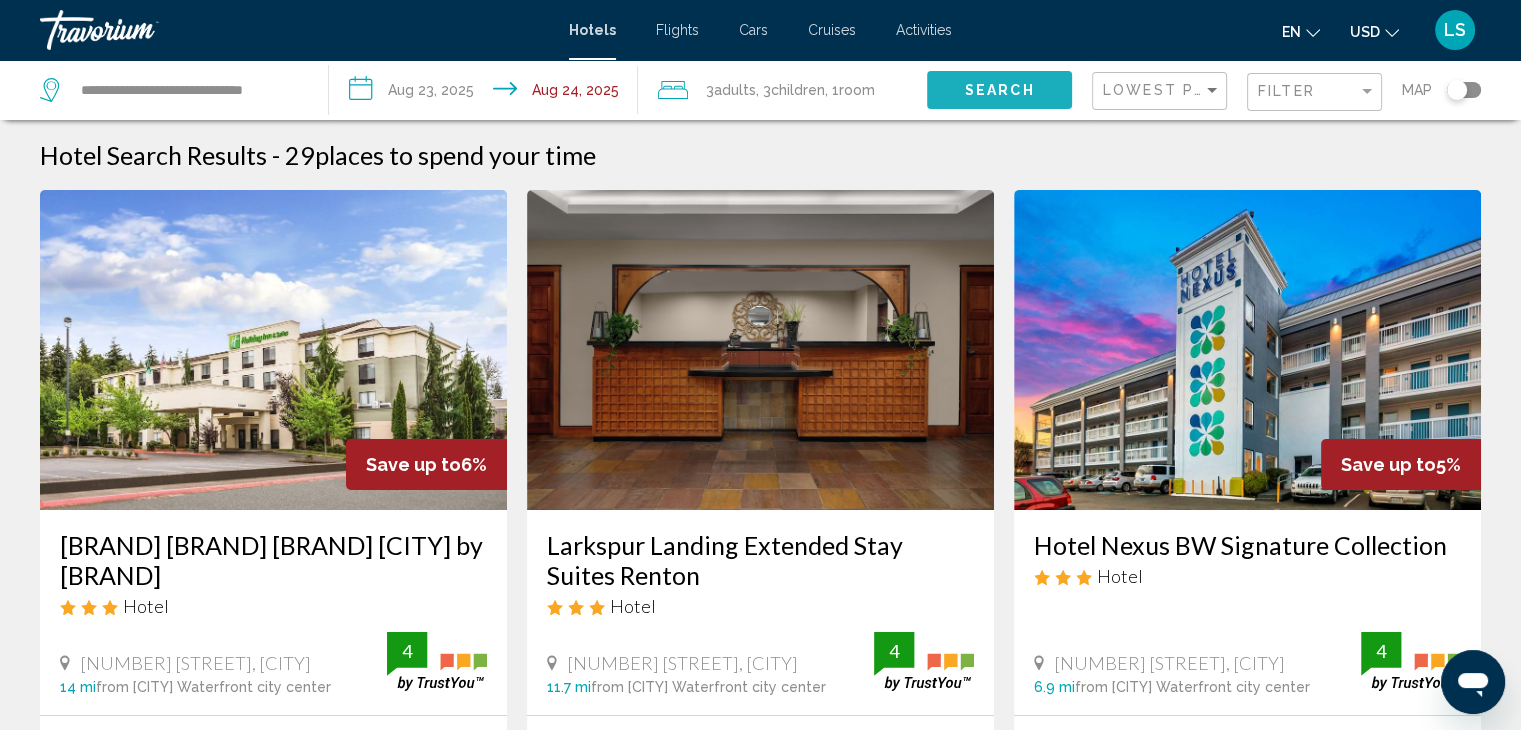 click on "Search" 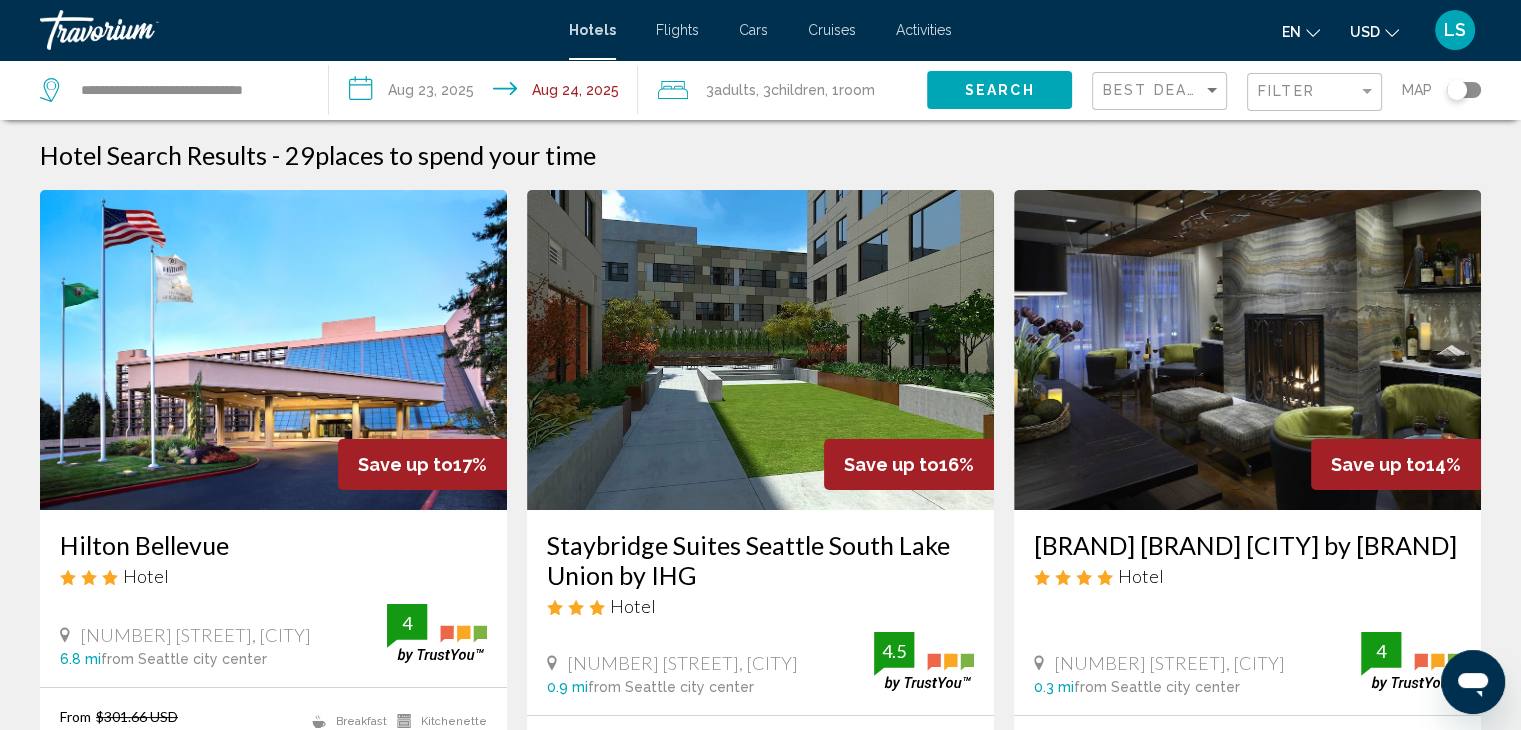 click on "Best Deals" 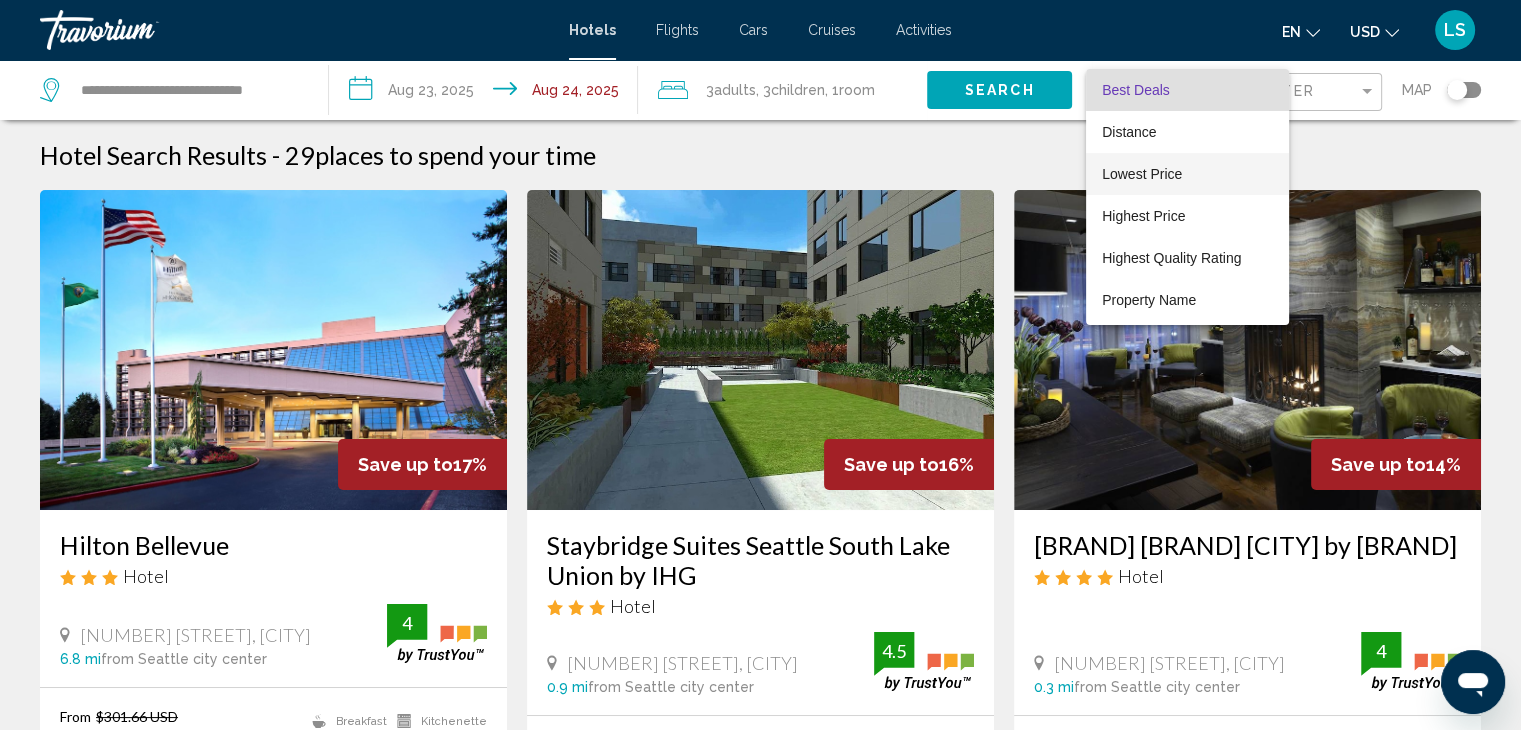 click on "Lowest Price" at bounding box center (1142, 174) 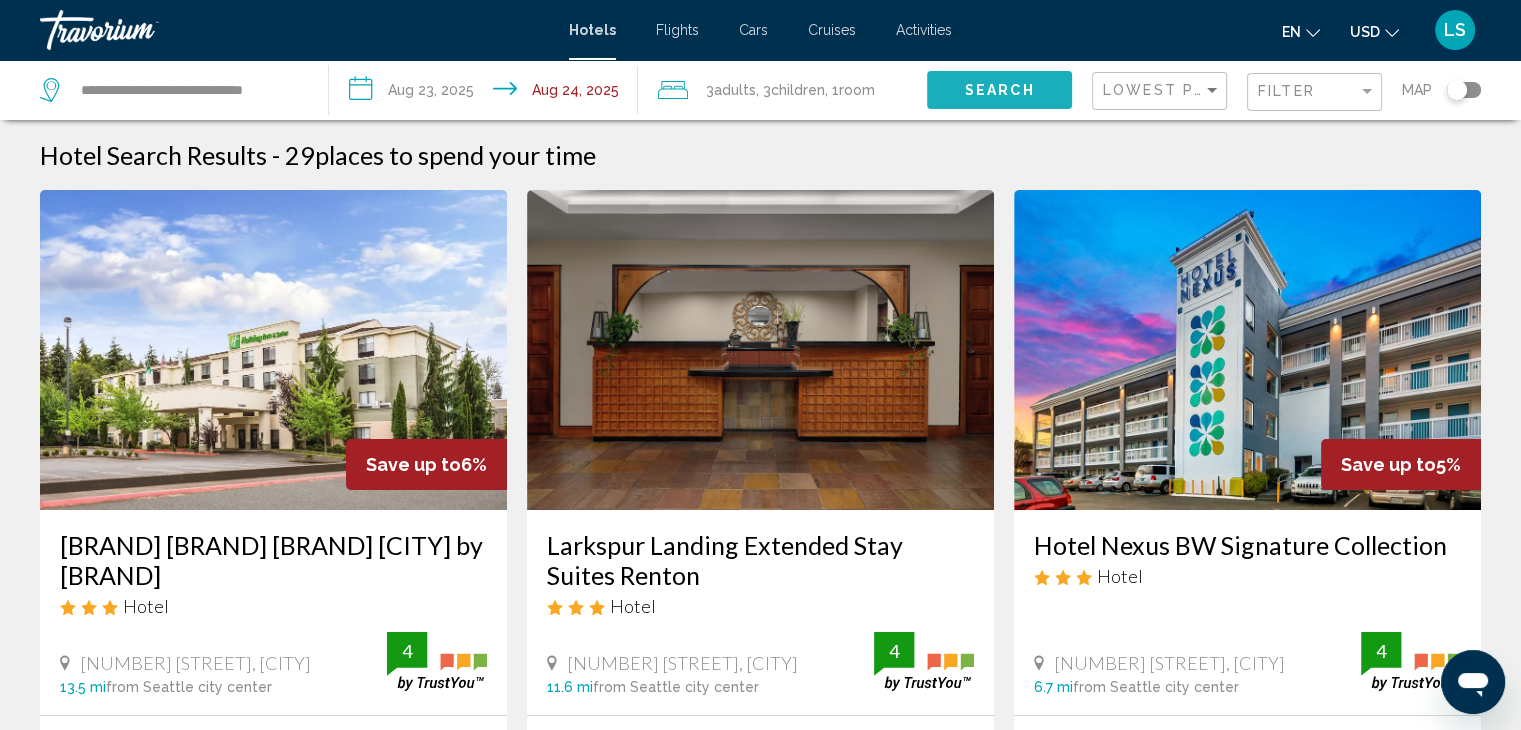 click on "Search" 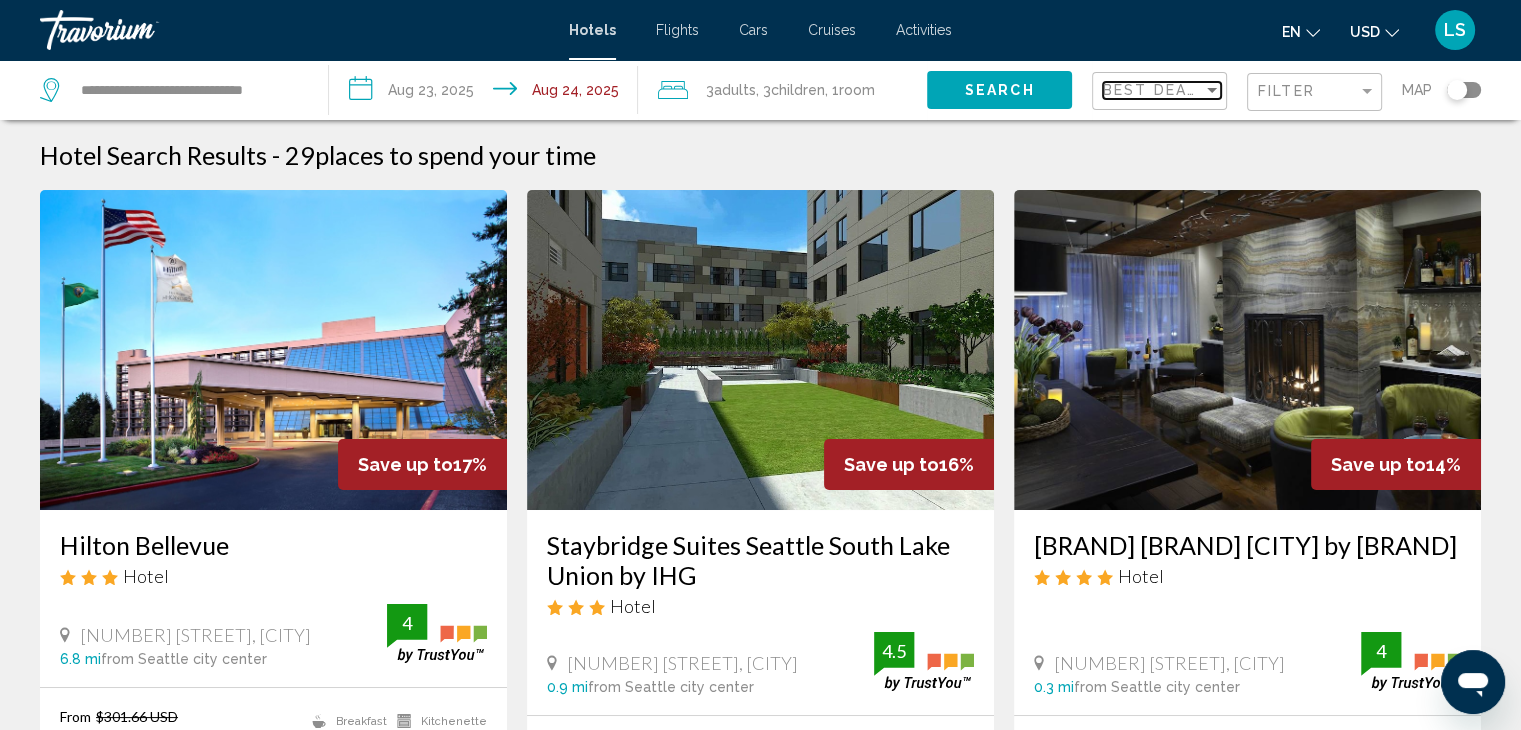 click on "Best Deals" at bounding box center (1155, 90) 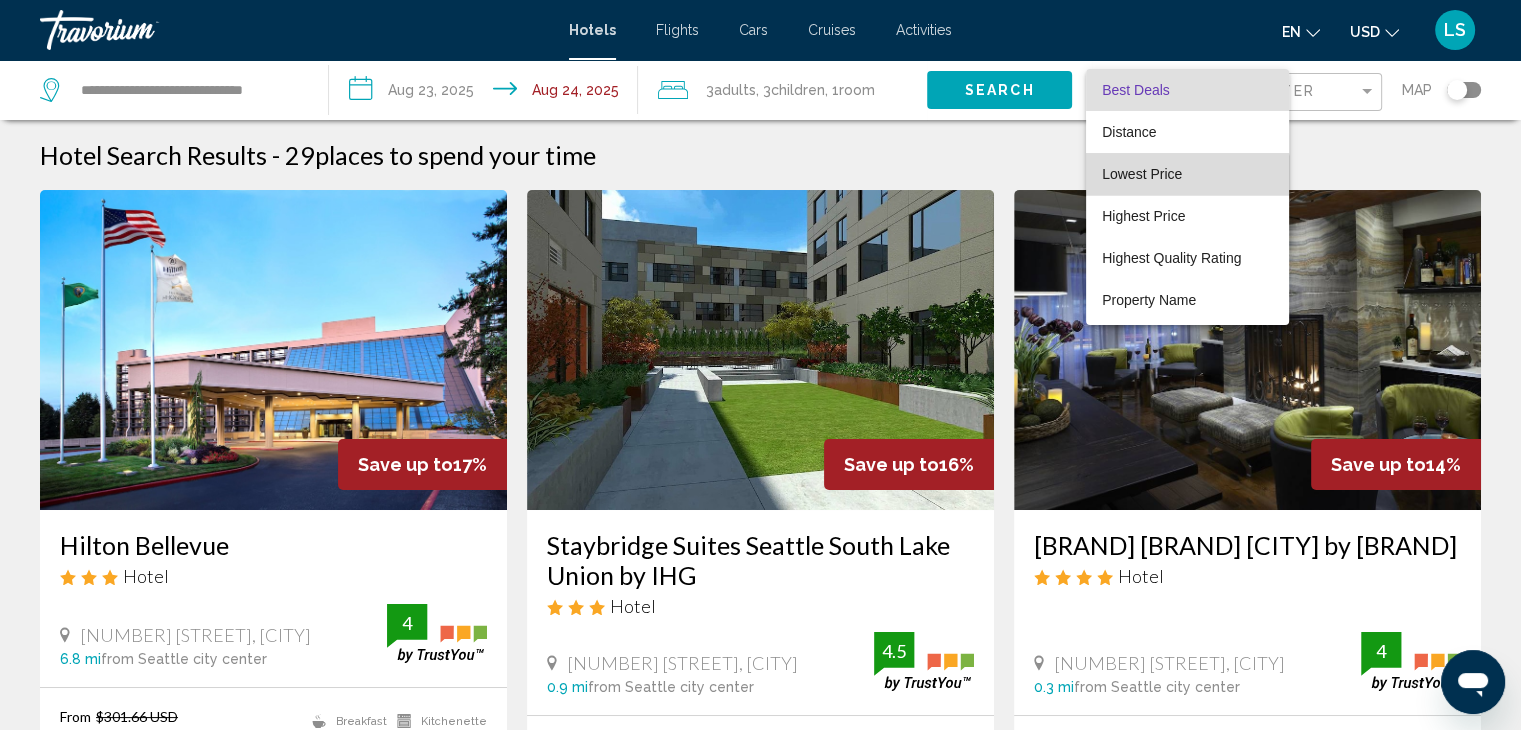click on "Lowest Price" at bounding box center [1187, 174] 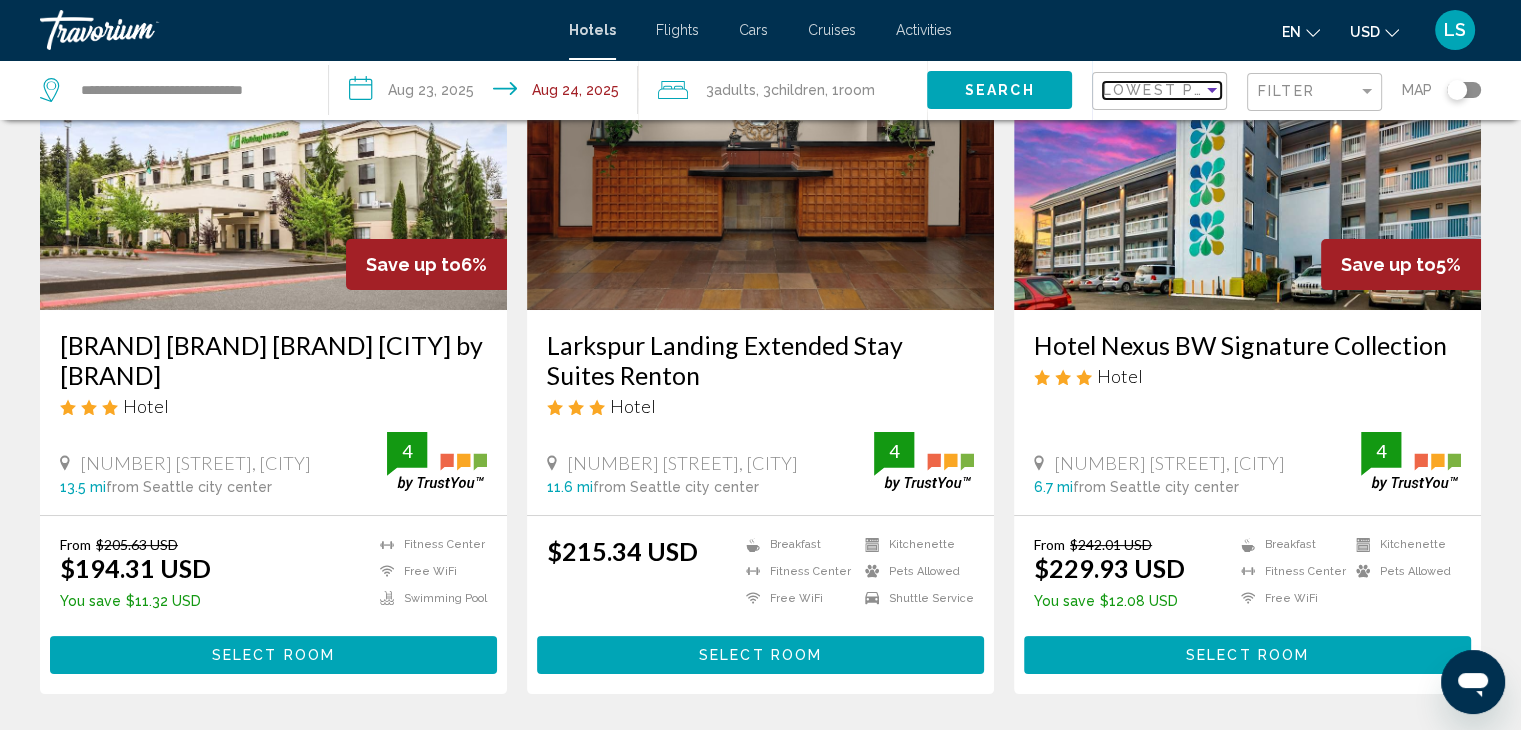 scroll, scrollTop: 204, scrollLeft: 0, axis: vertical 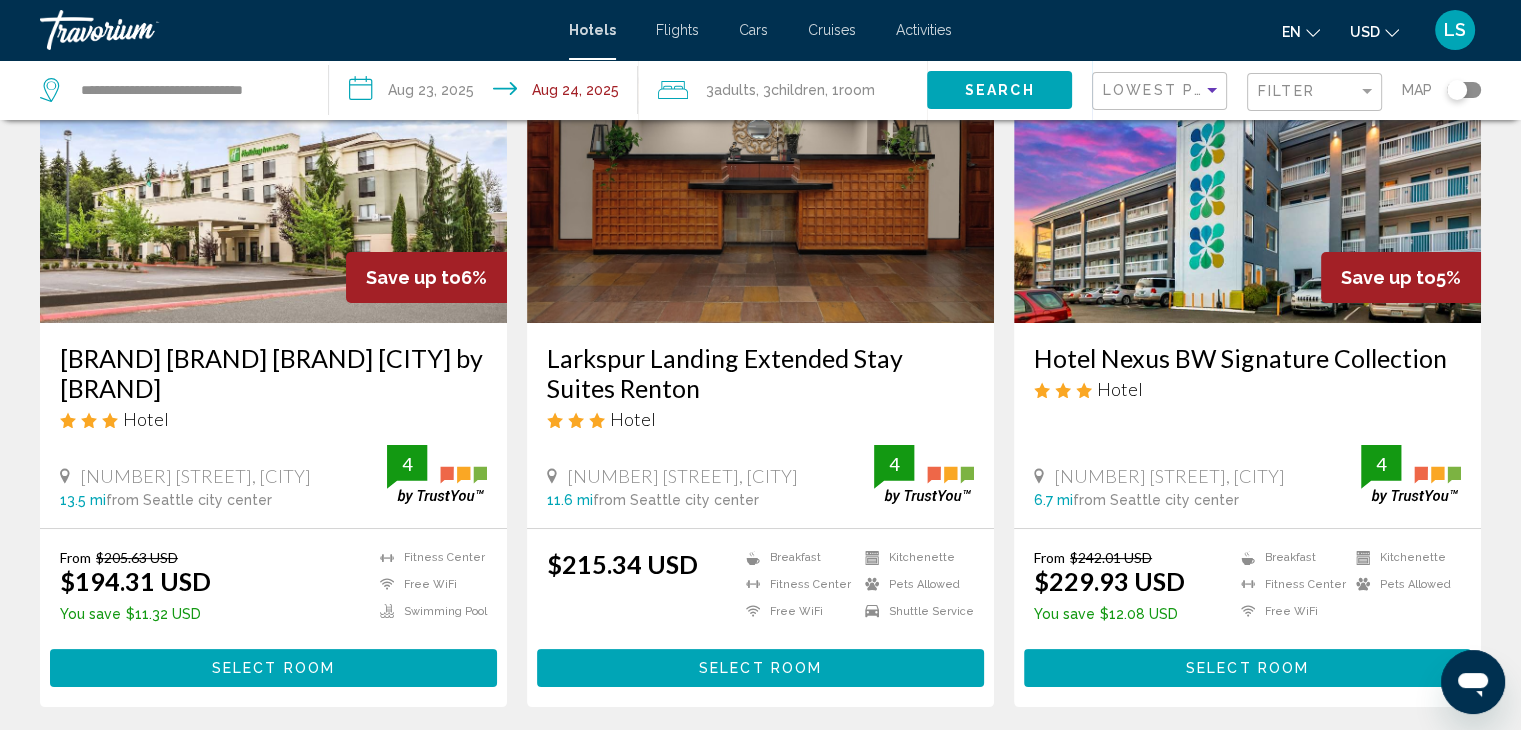 click on "Select Room" at bounding box center [1247, 669] 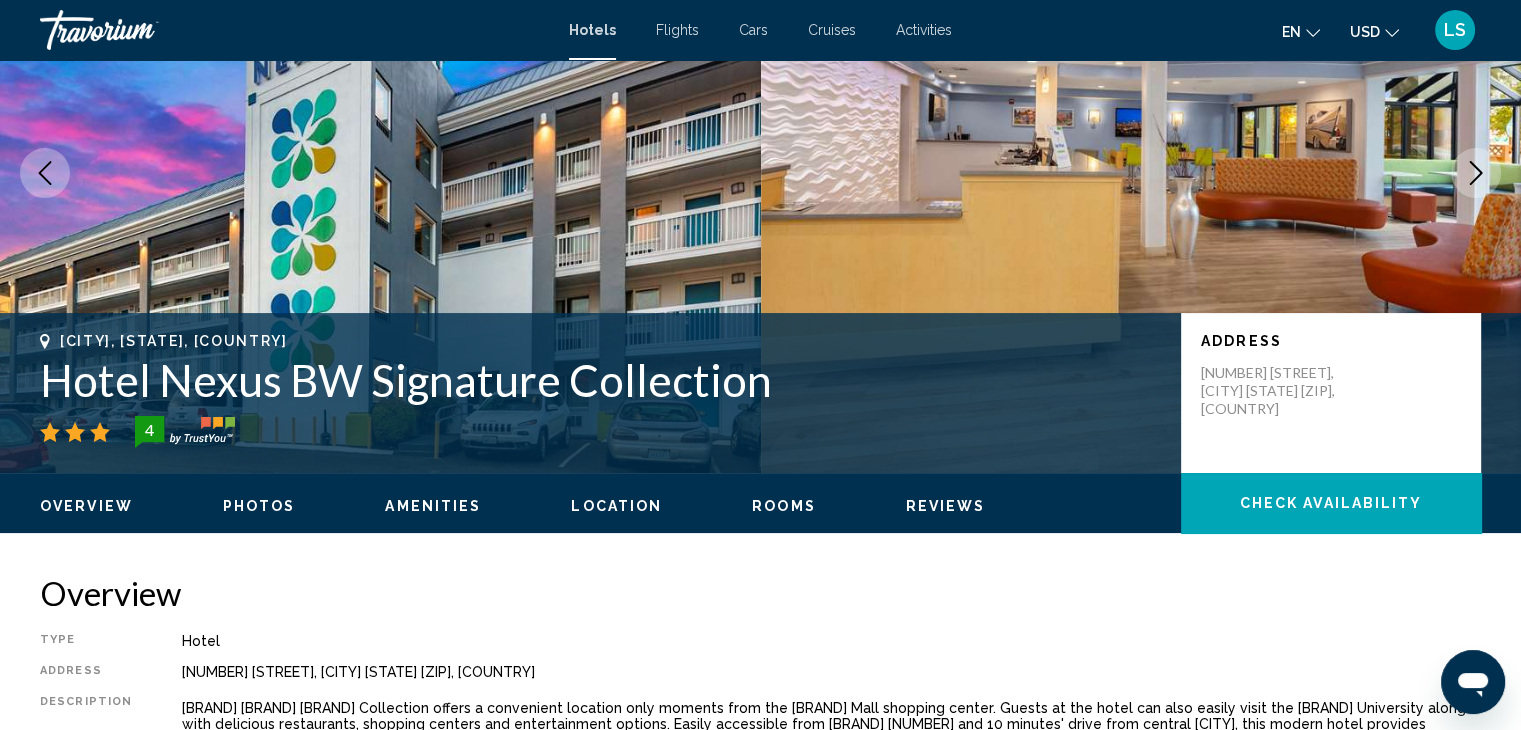 scroll, scrollTop: 0, scrollLeft: 0, axis: both 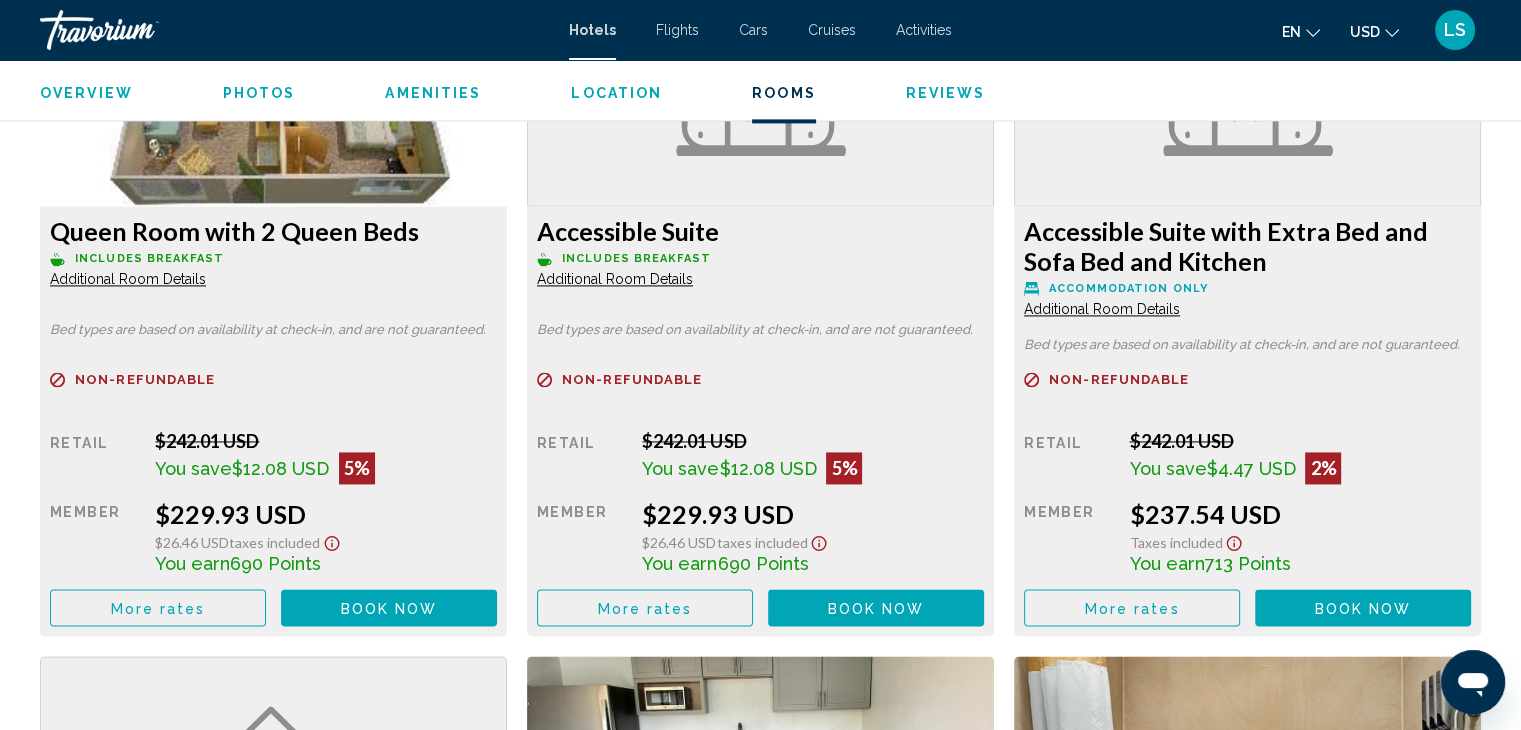 click on "Book now" at bounding box center (389, 608) 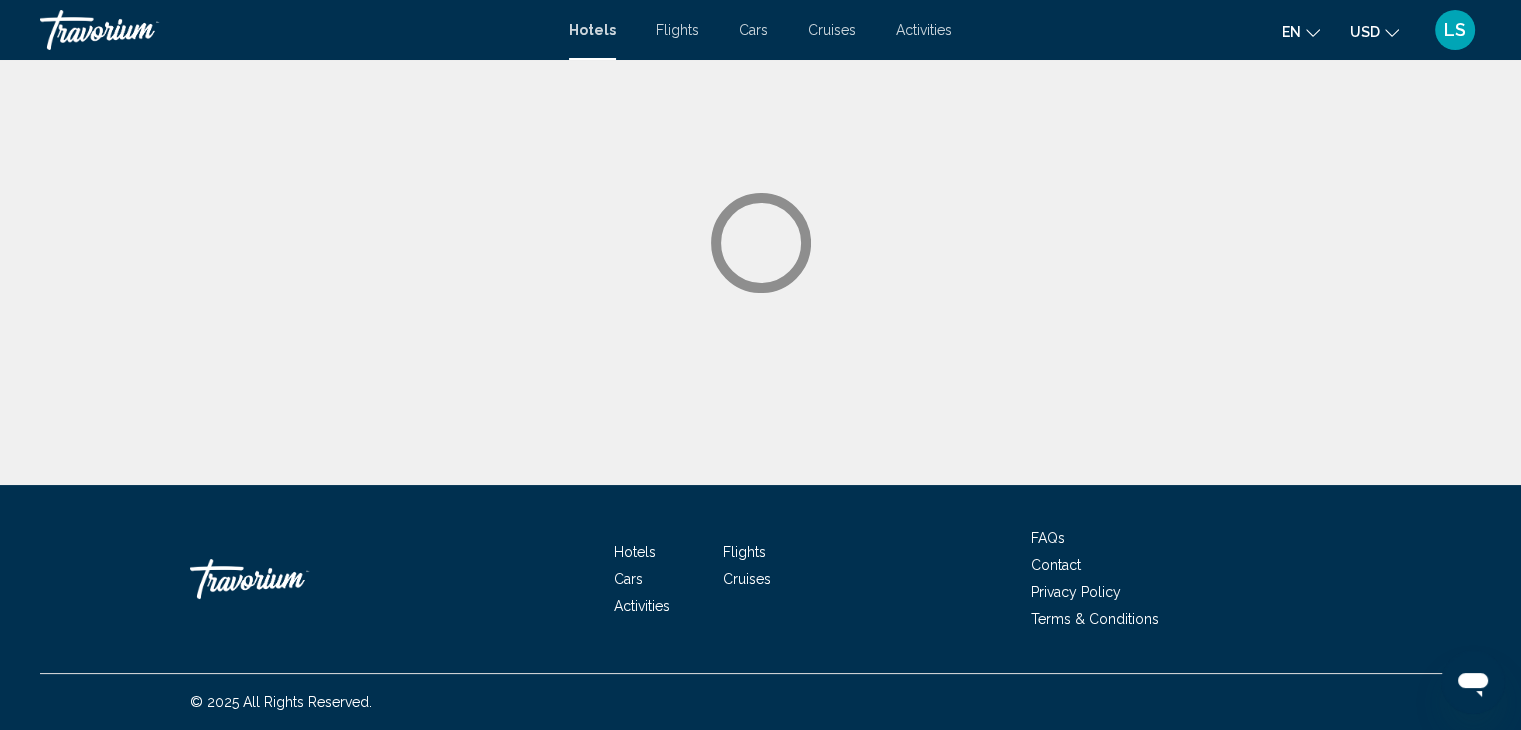 scroll, scrollTop: 0, scrollLeft: 0, axis: both 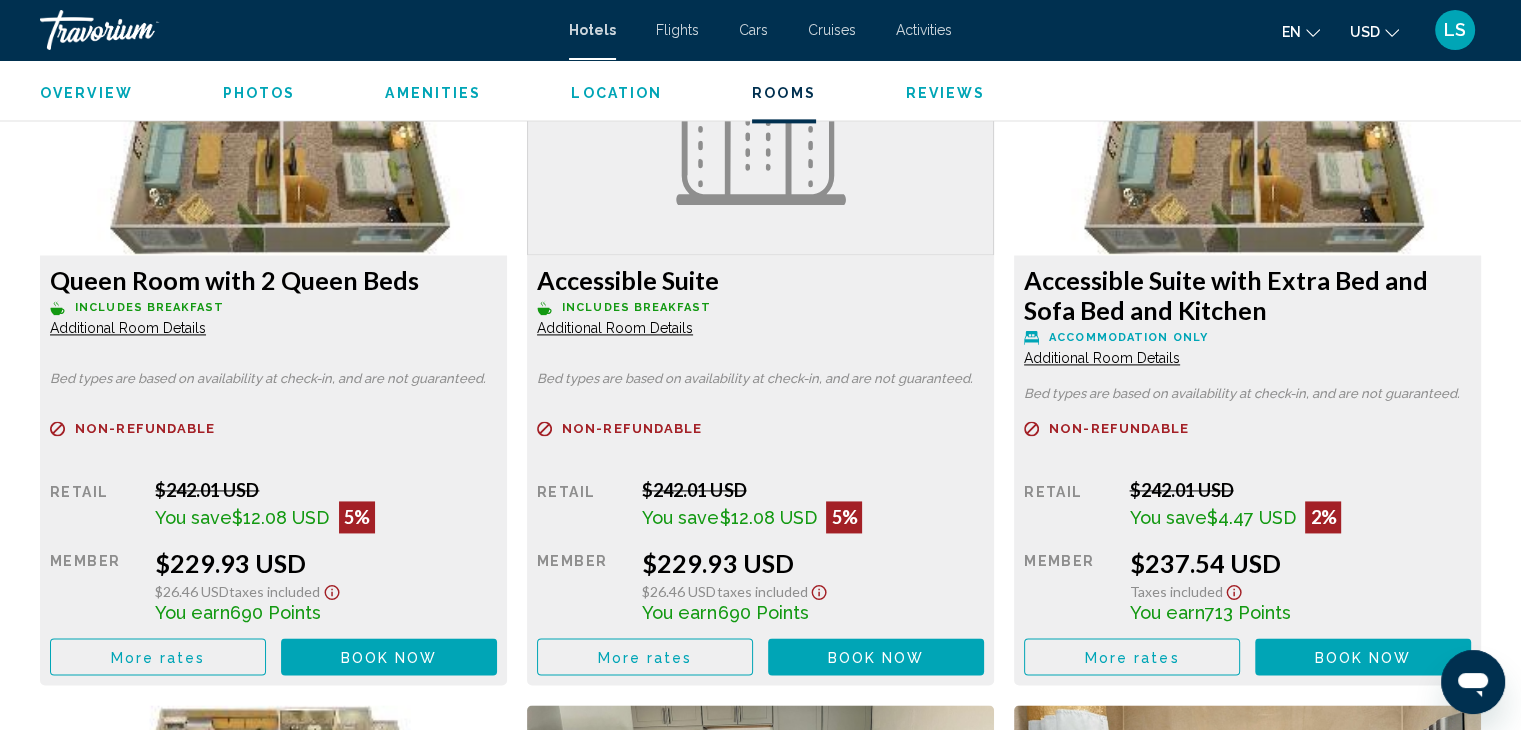 click on "Additional Room Details" at bounding box center [128, 328] 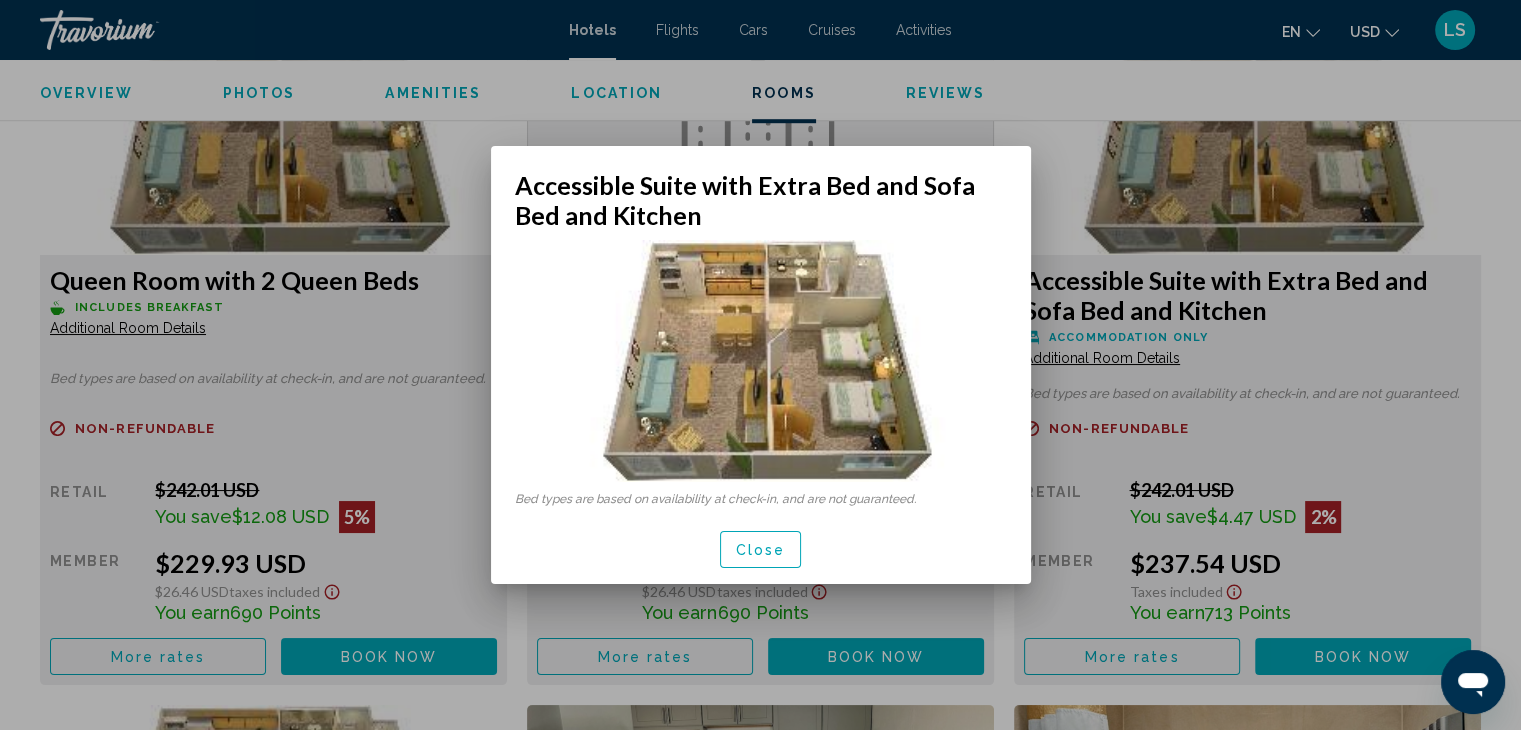 scroll, scrollTop: 0, scrollLeft: 0, axis: both 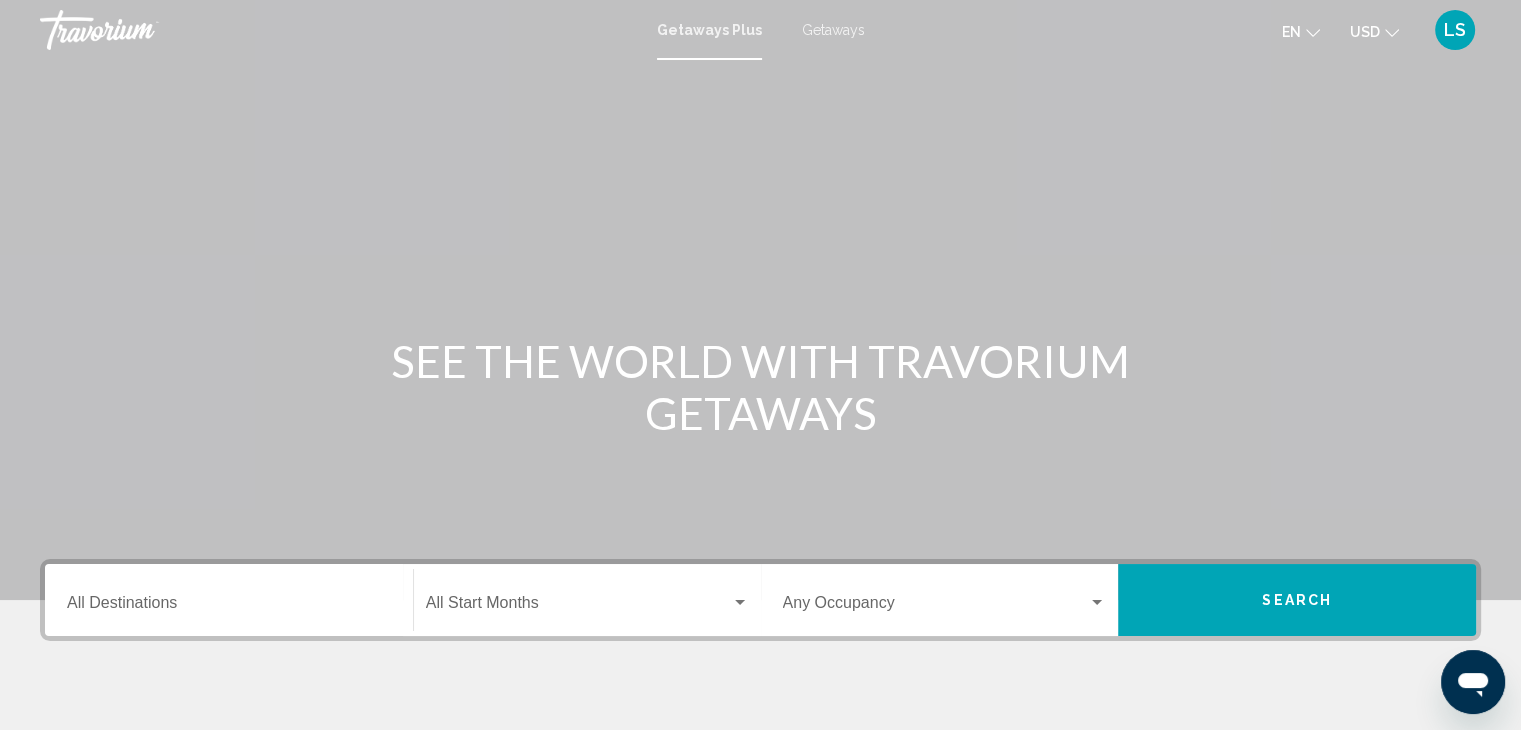 click on "Getaways" at bounding box center (833, 30) 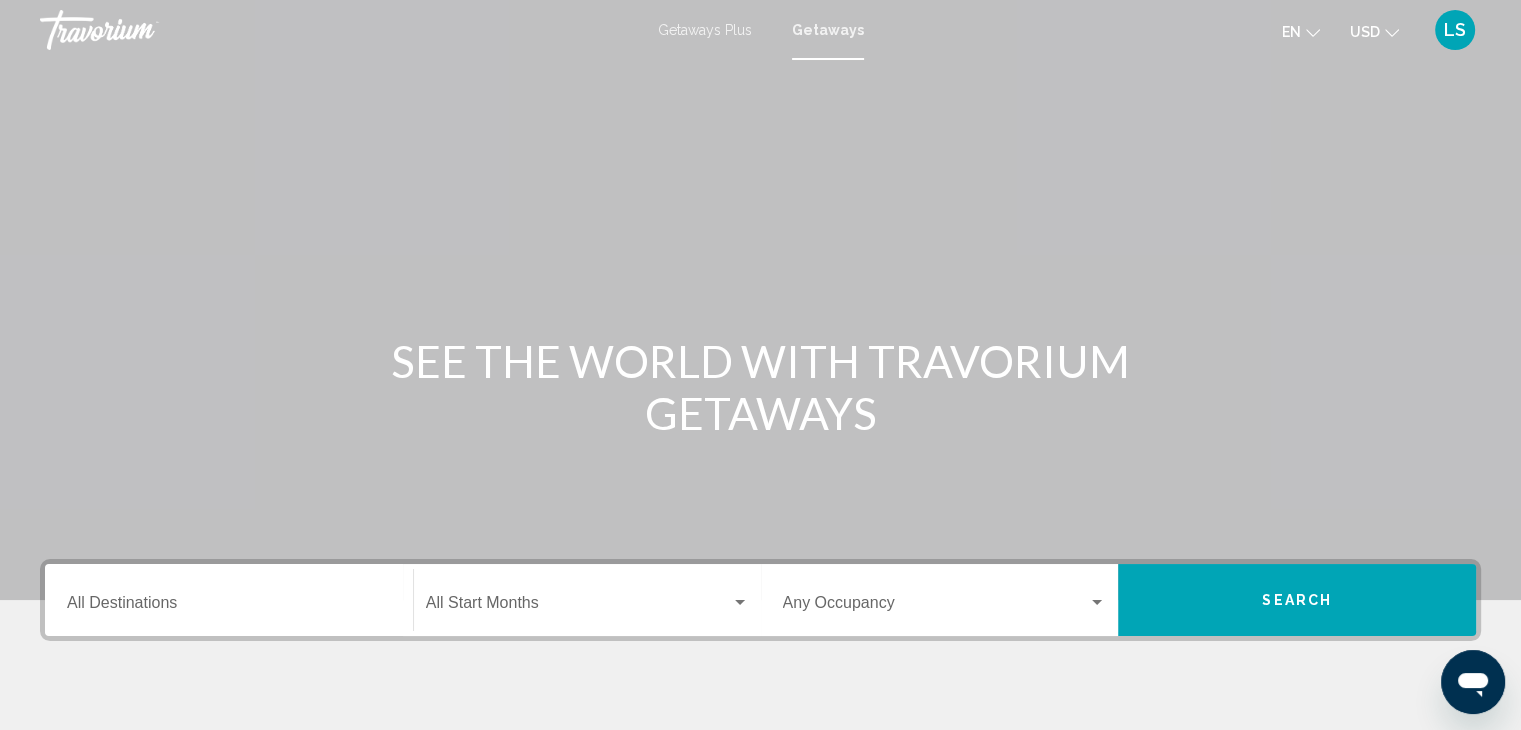 click on "Destination All Destinations" at bounding box center [229, 607] 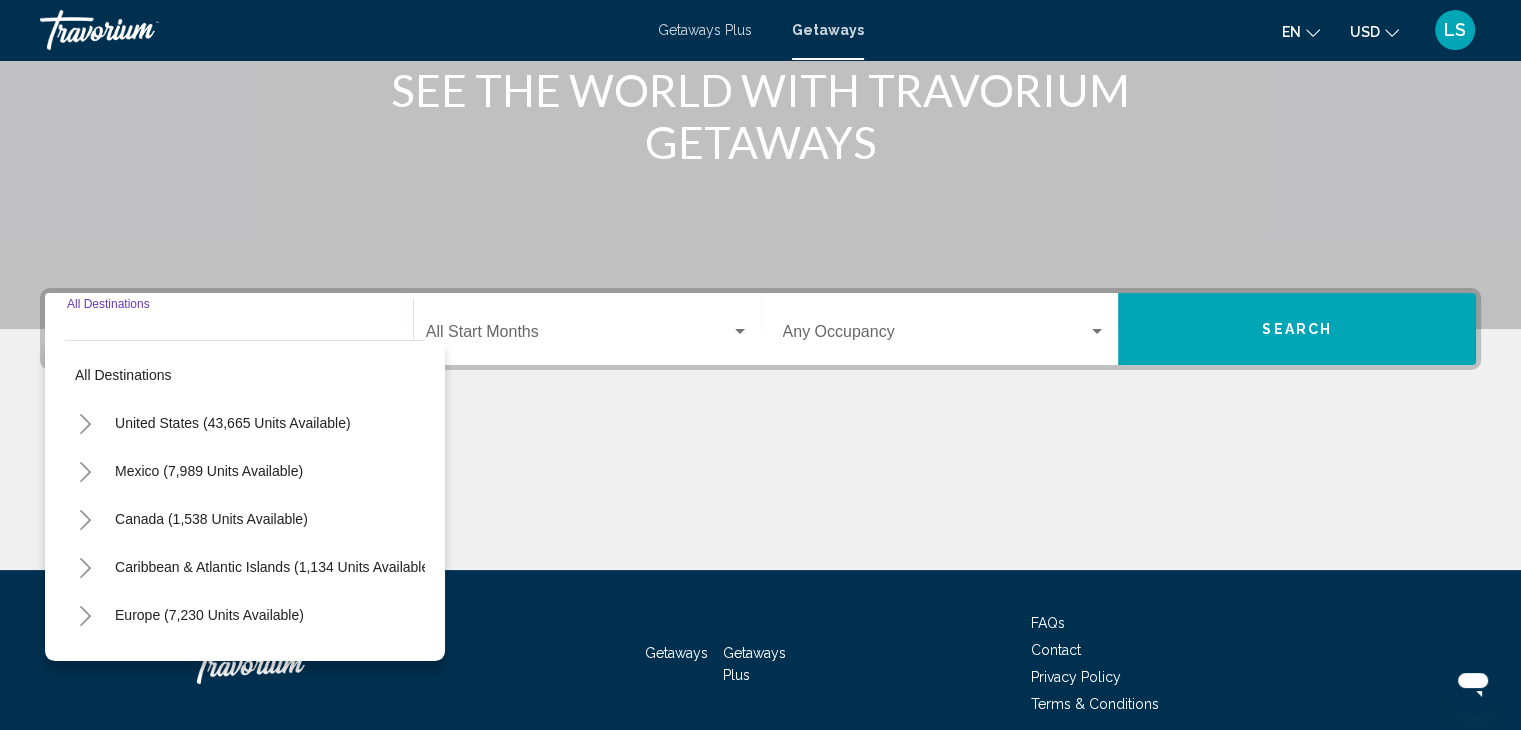 scroll, scrollTop: 356, scrollLeft: 0, axis: vertical 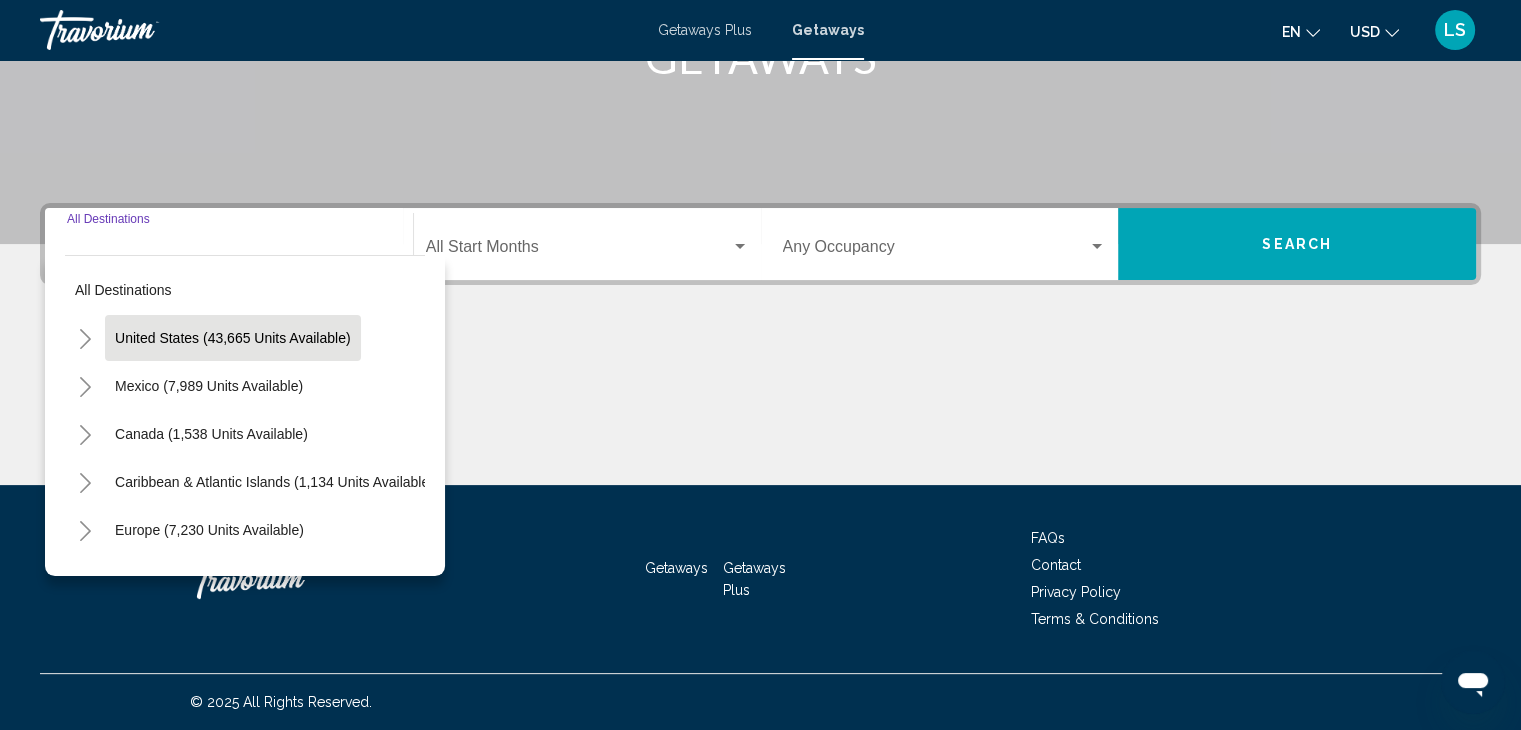 click on "United States (43,665 units available)" at bounding box center (209, 386) 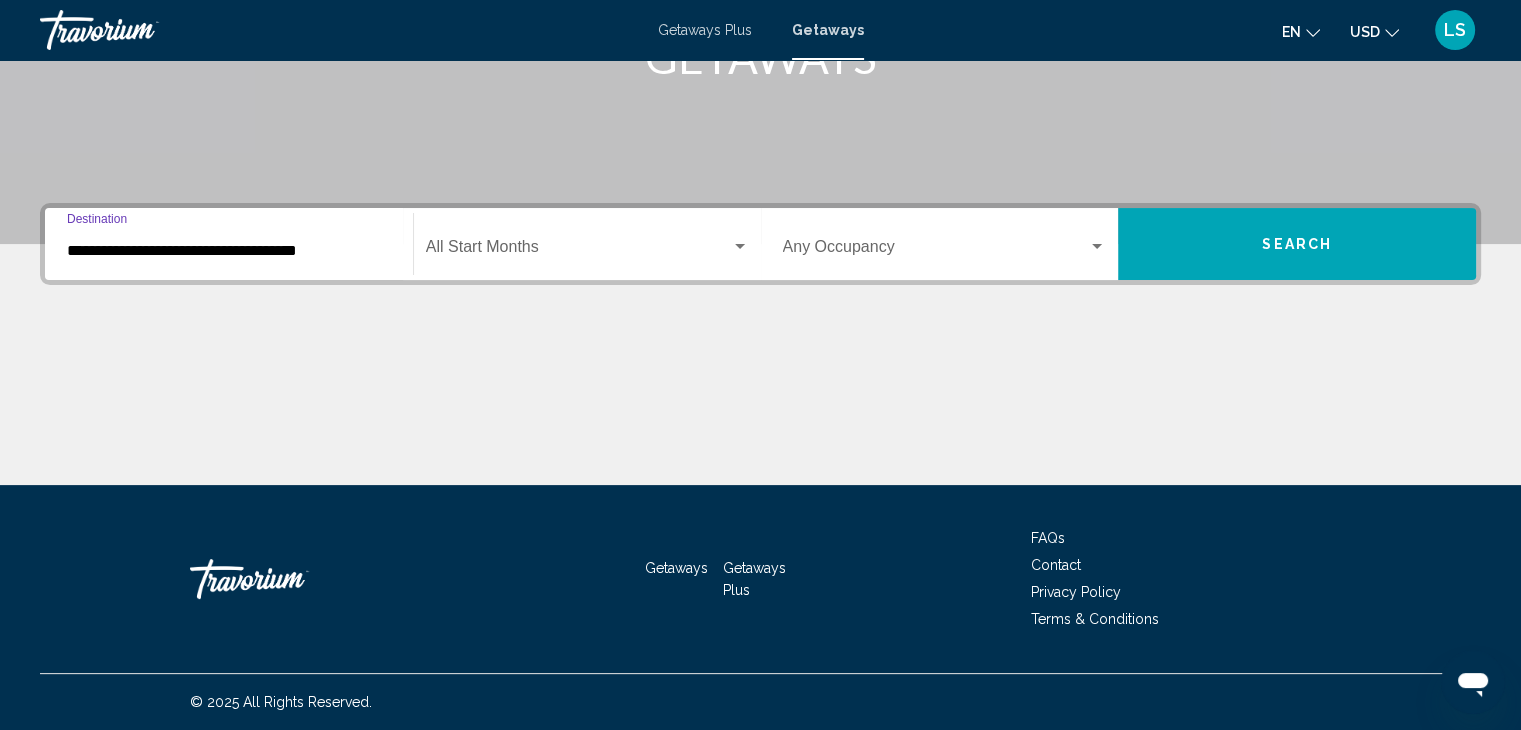click on "Start Month All Start Months" 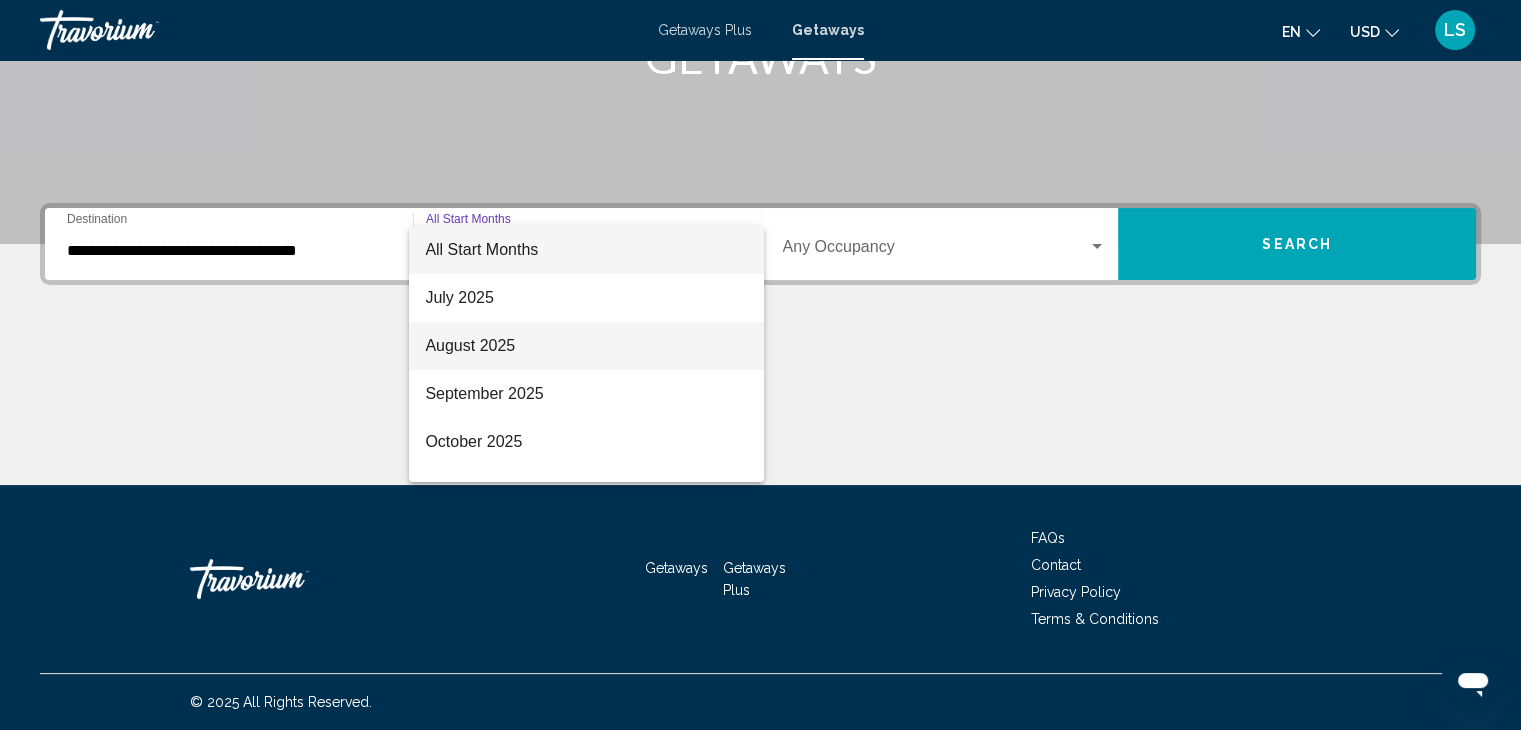click on "August 2025" at bounding box center [586, 346] 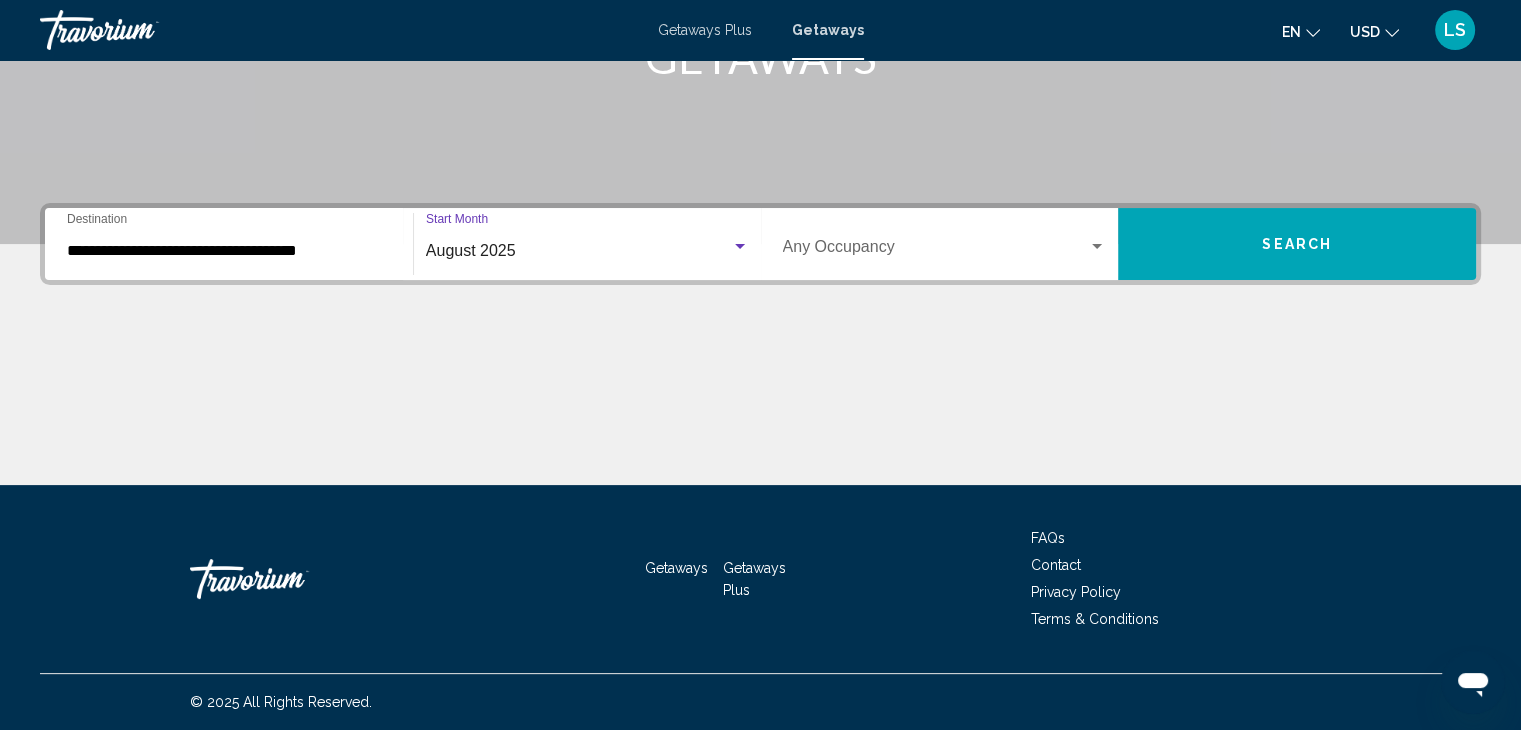 click at bounding box center [936, 251] 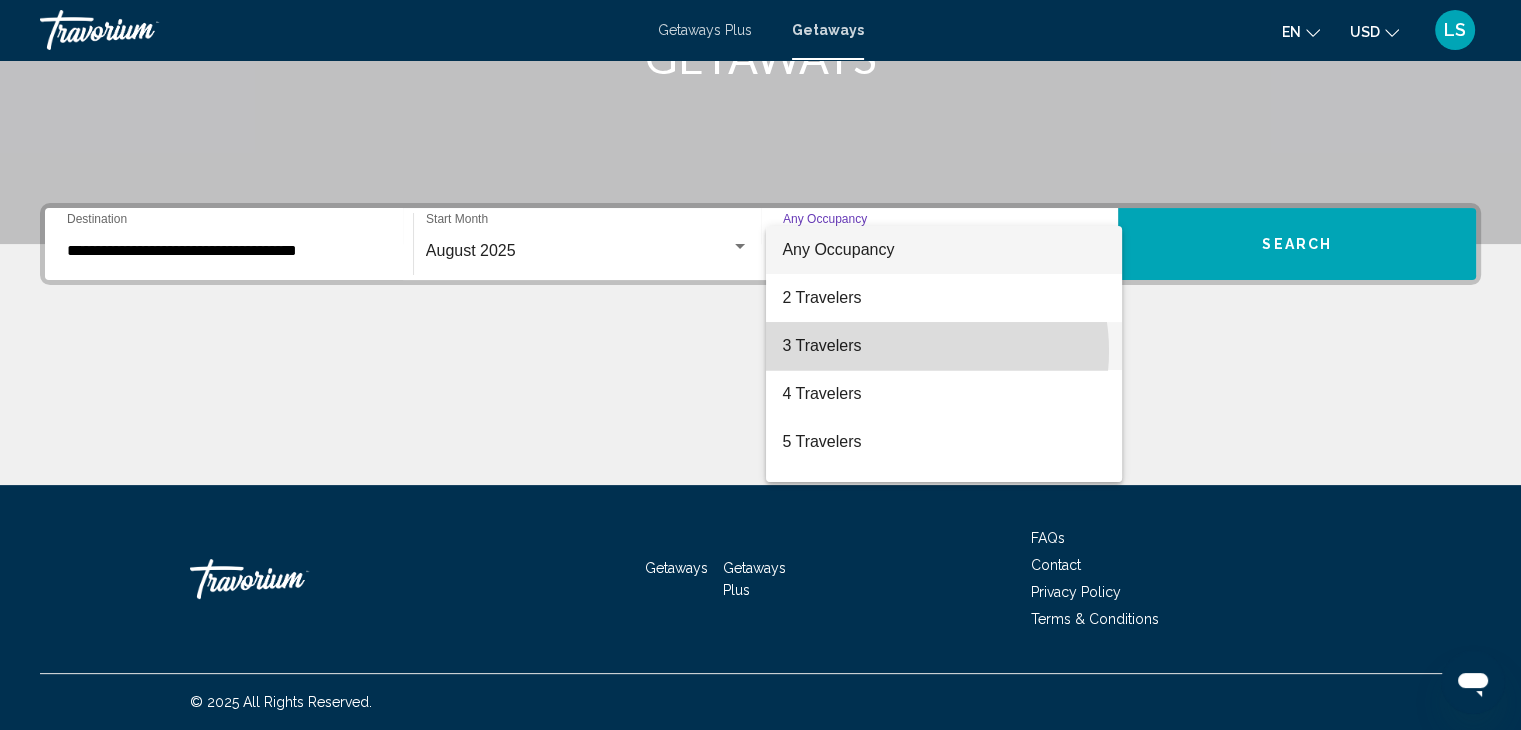 click on "3 Travelers" at bounding box center [944, 346] 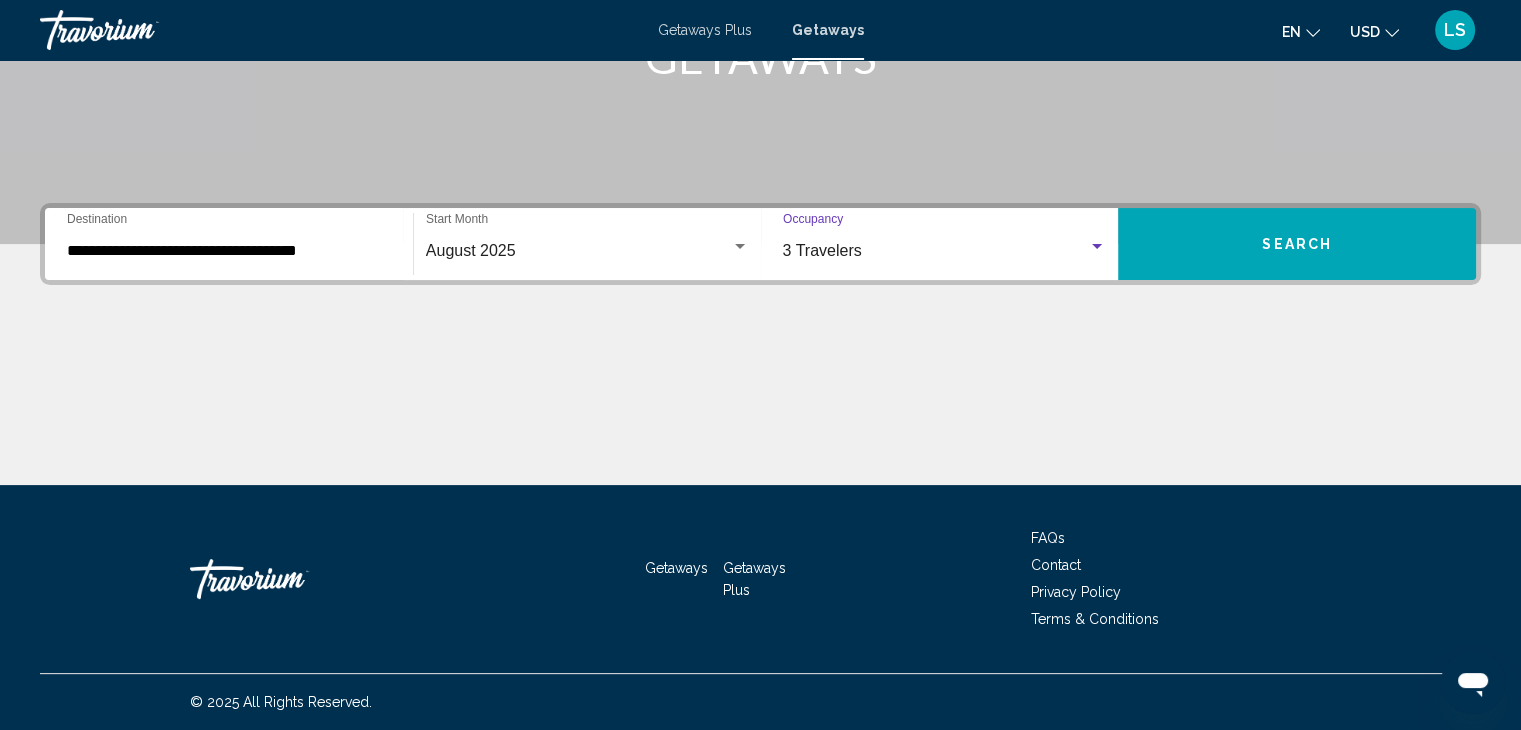 click on "Search" at bounding box center [1297, 244] 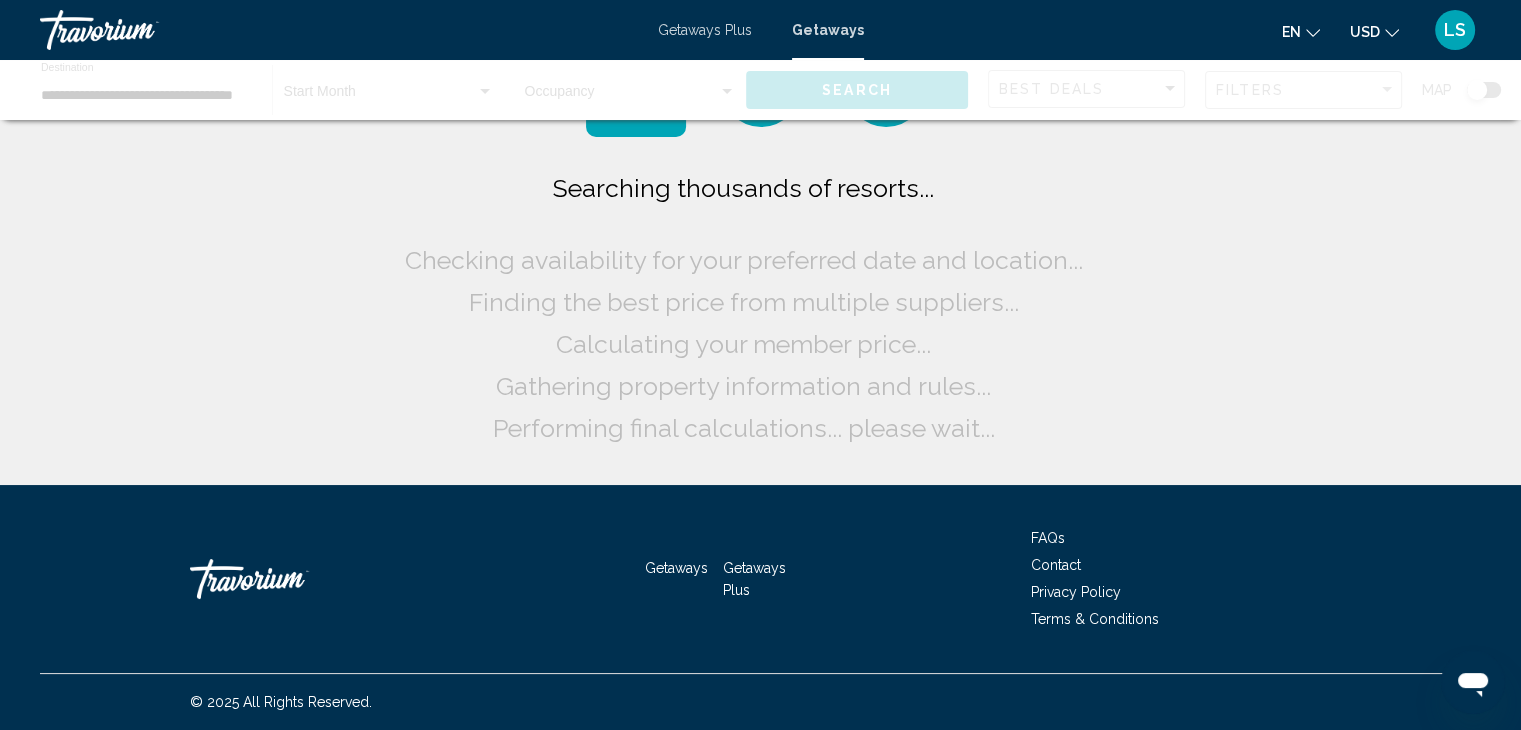 scroll, scrollTop: 0, scrollLeft: 0, axis: both 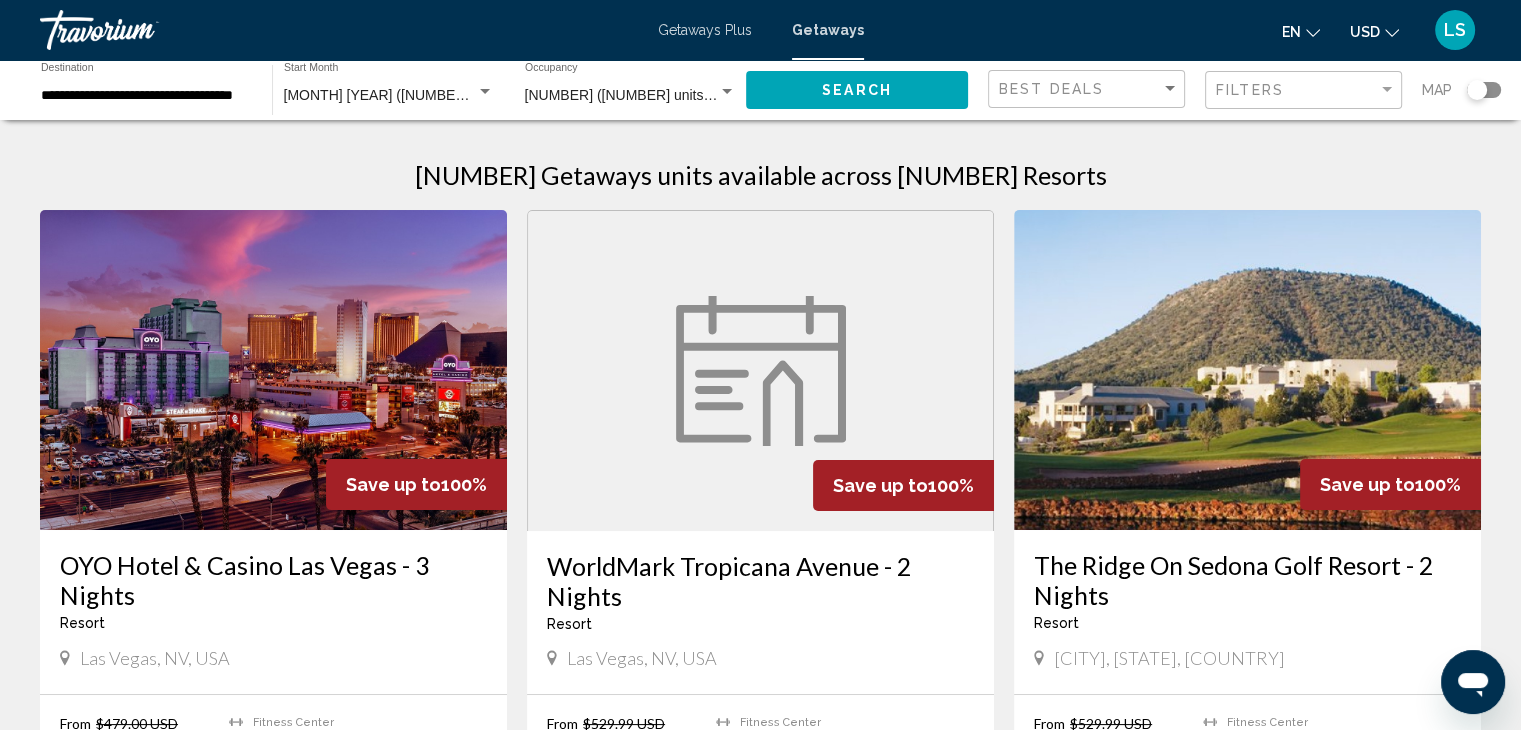 click on "**********" at bounding box center [146, 96] 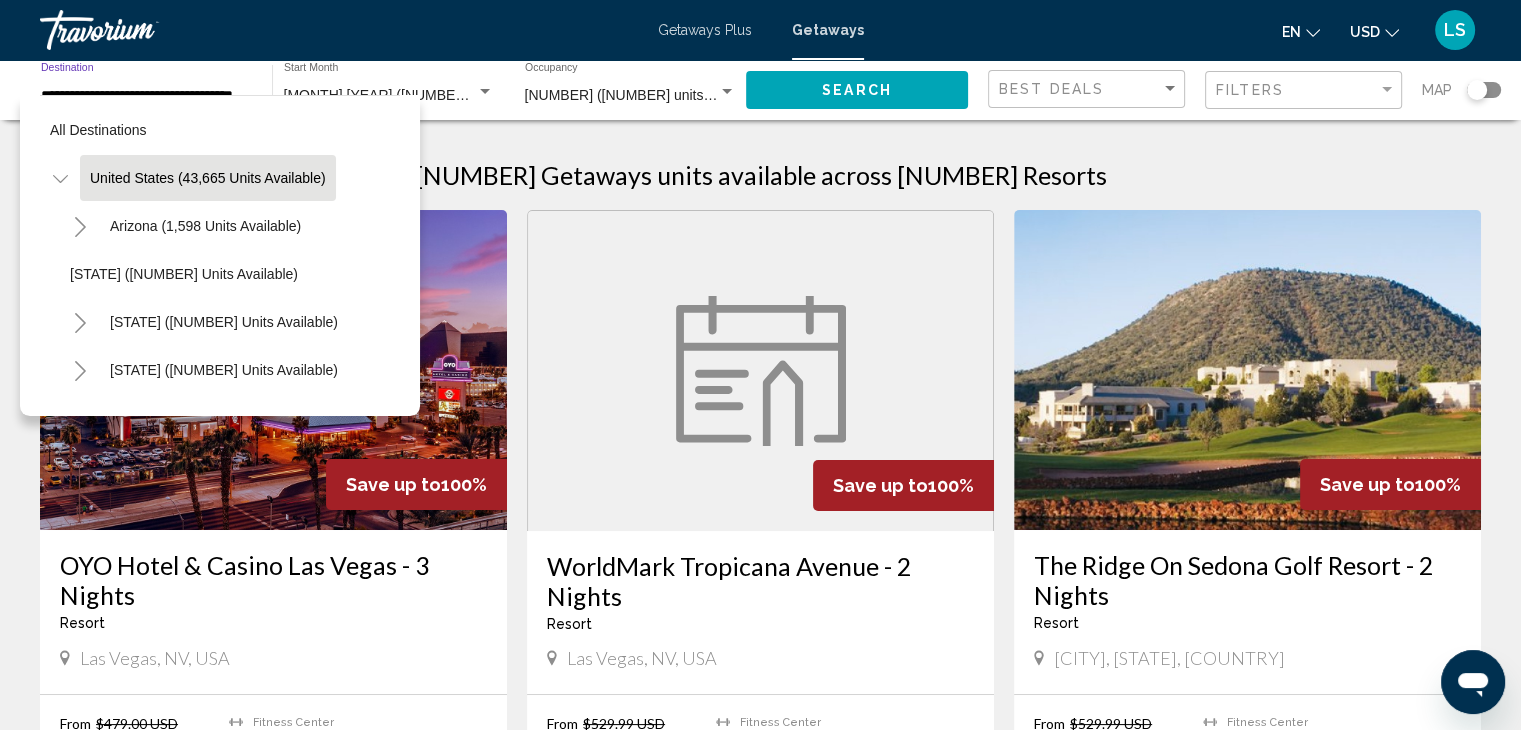 click on "**********" at bounding box center (146, 96) 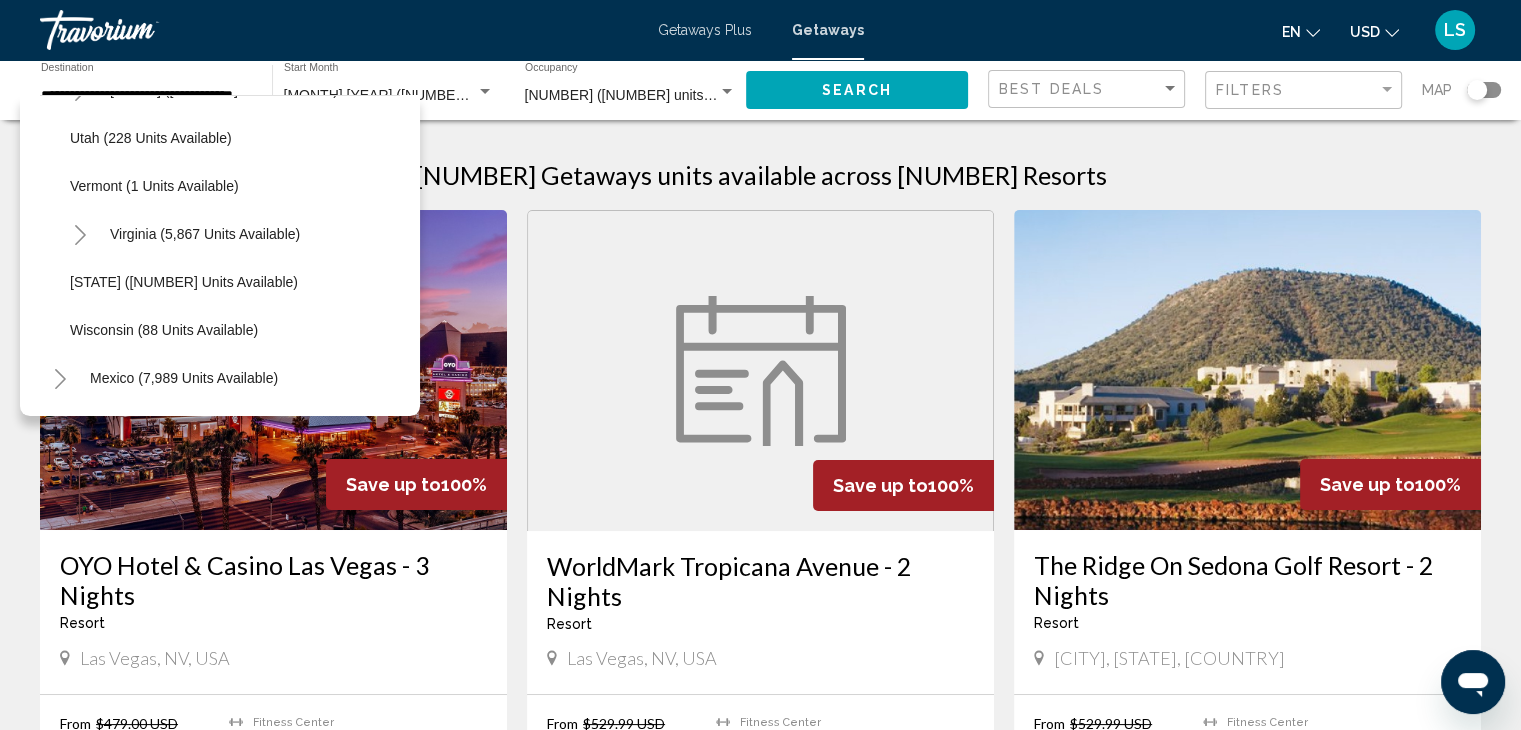 scroll, scrollTop: 1514, scrollLeft: 0, axis: vertical 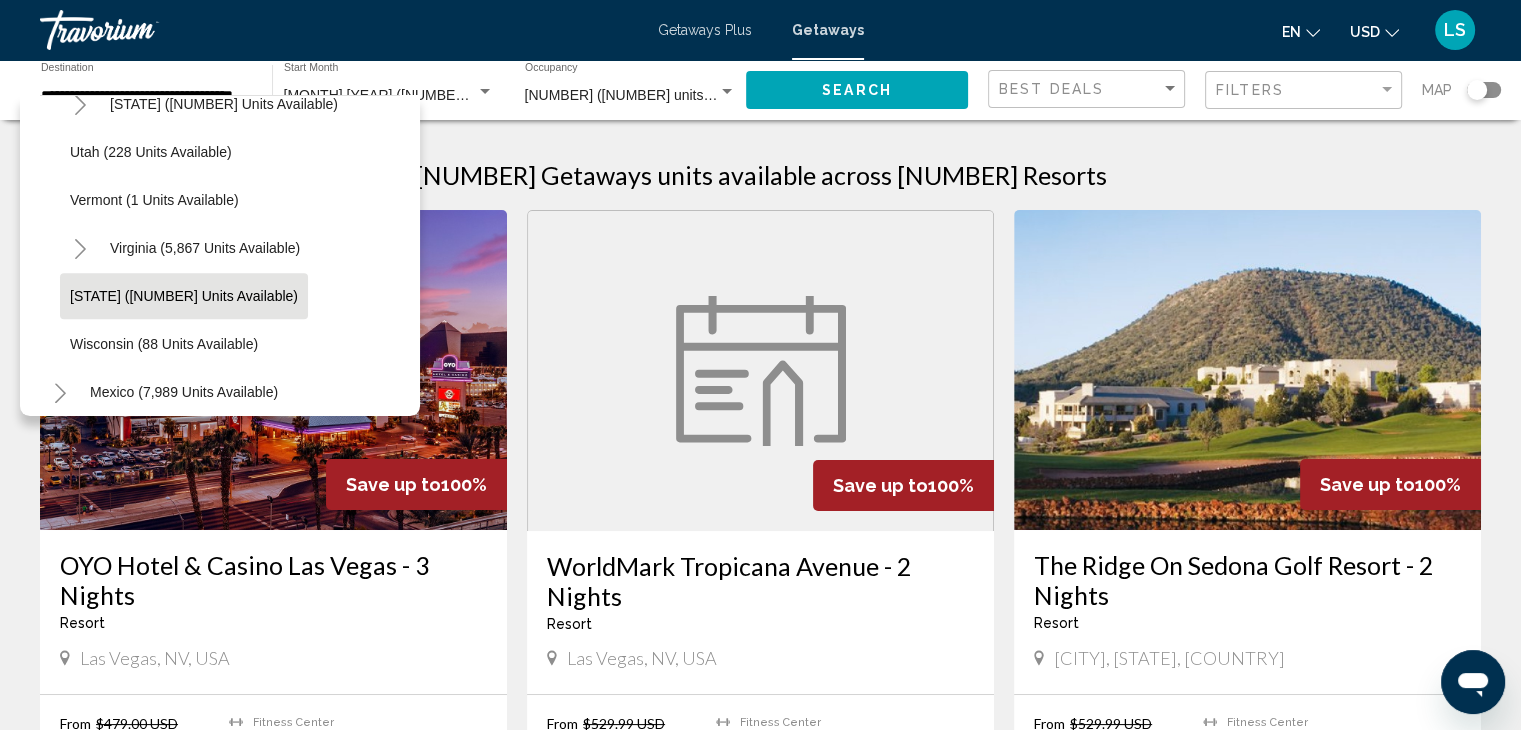 click on "[STATE] ([NUMBER] units available)" 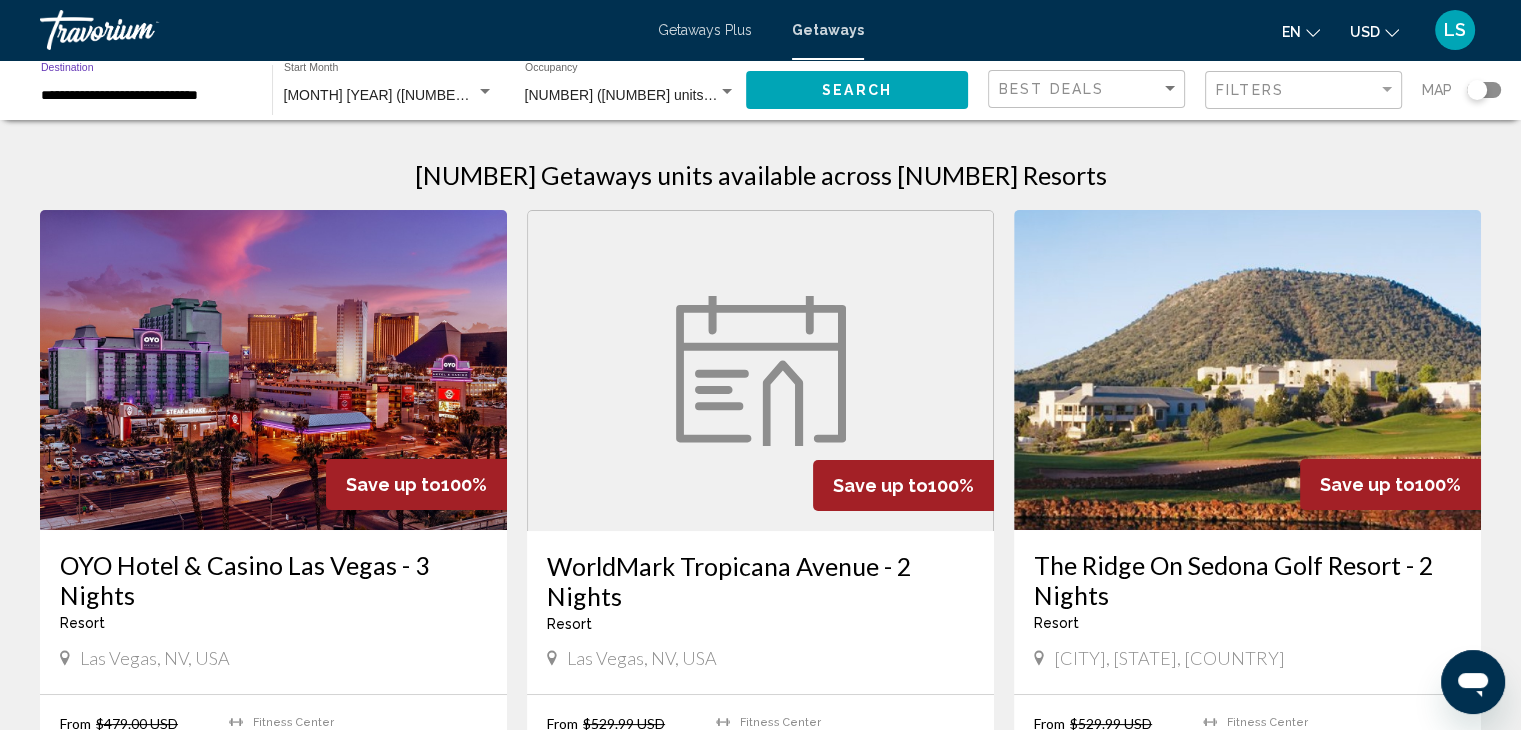 click on "[NUMBER] ([NUMBER] units available)" at bounding box center [646, 95] 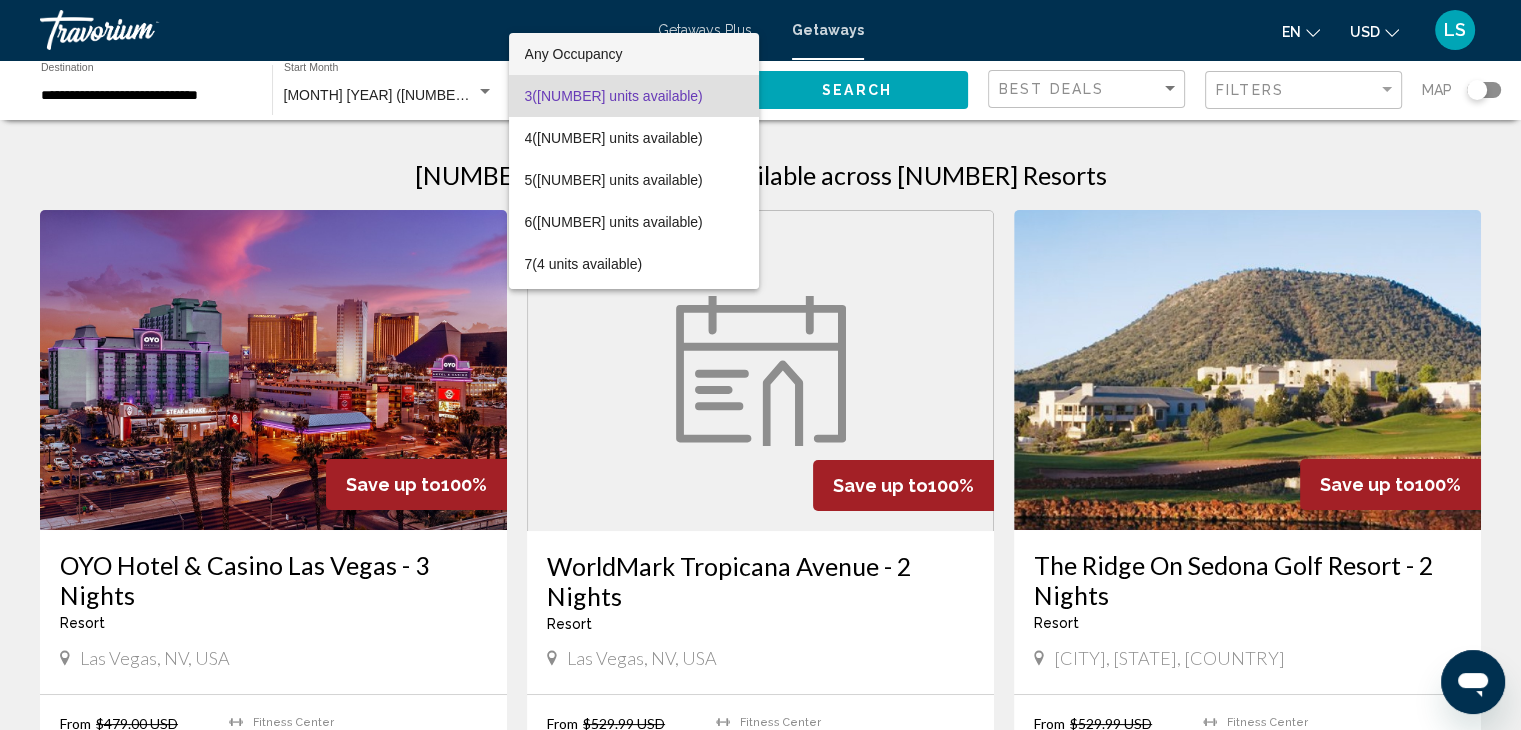 click on "Any Occupancy" at bounding box center (634, 54) 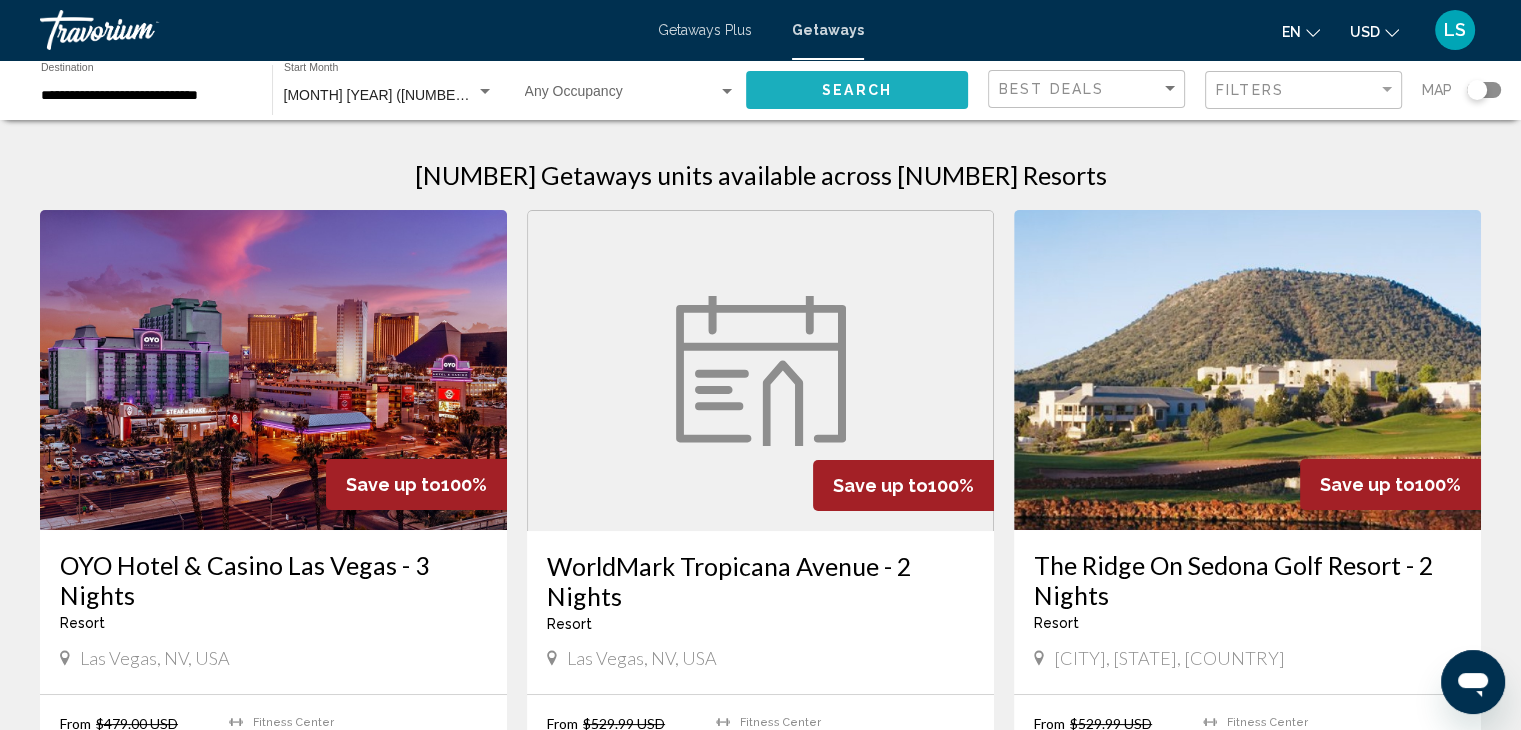 click on "Search" 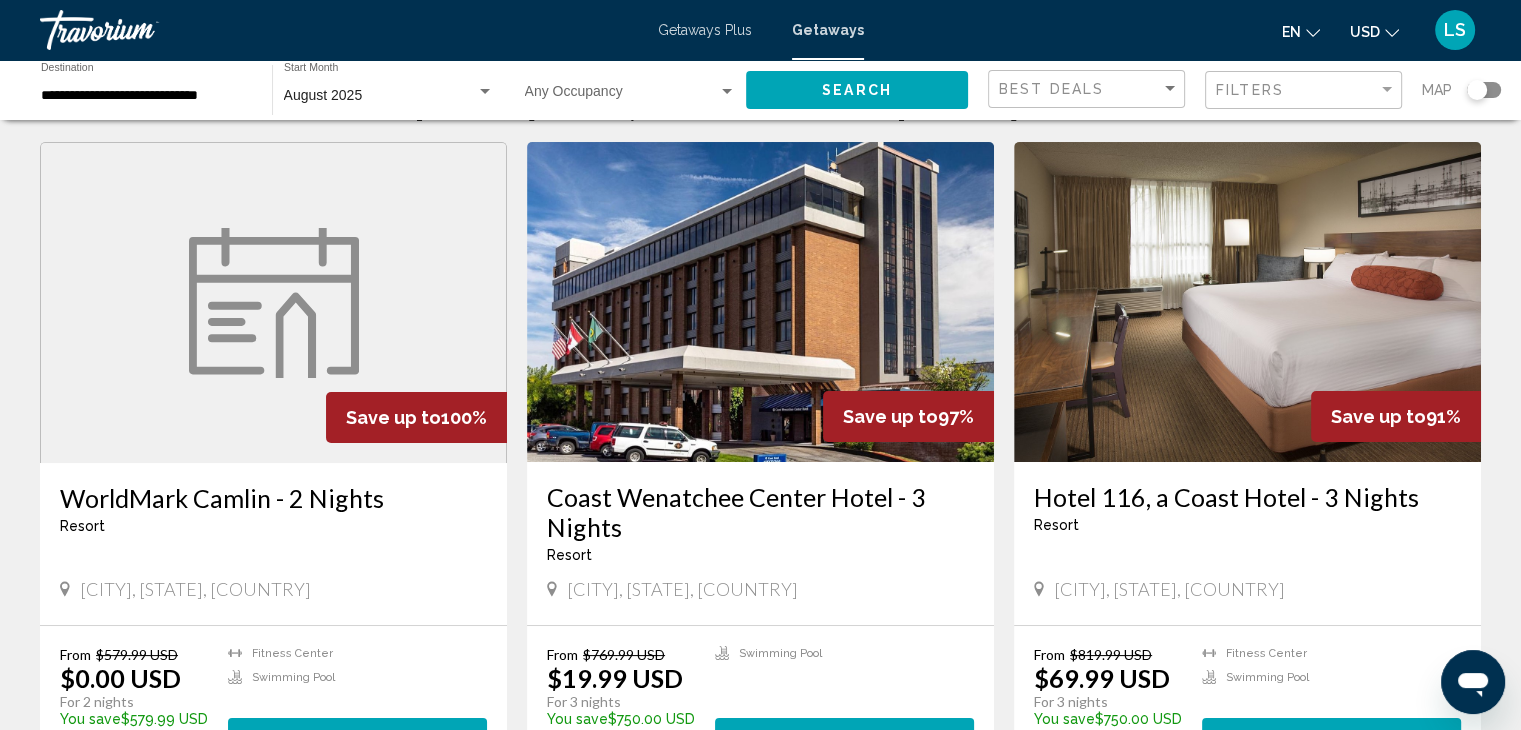 scroll, scrollTop: 0, scrollLeft: 0, axis: both 